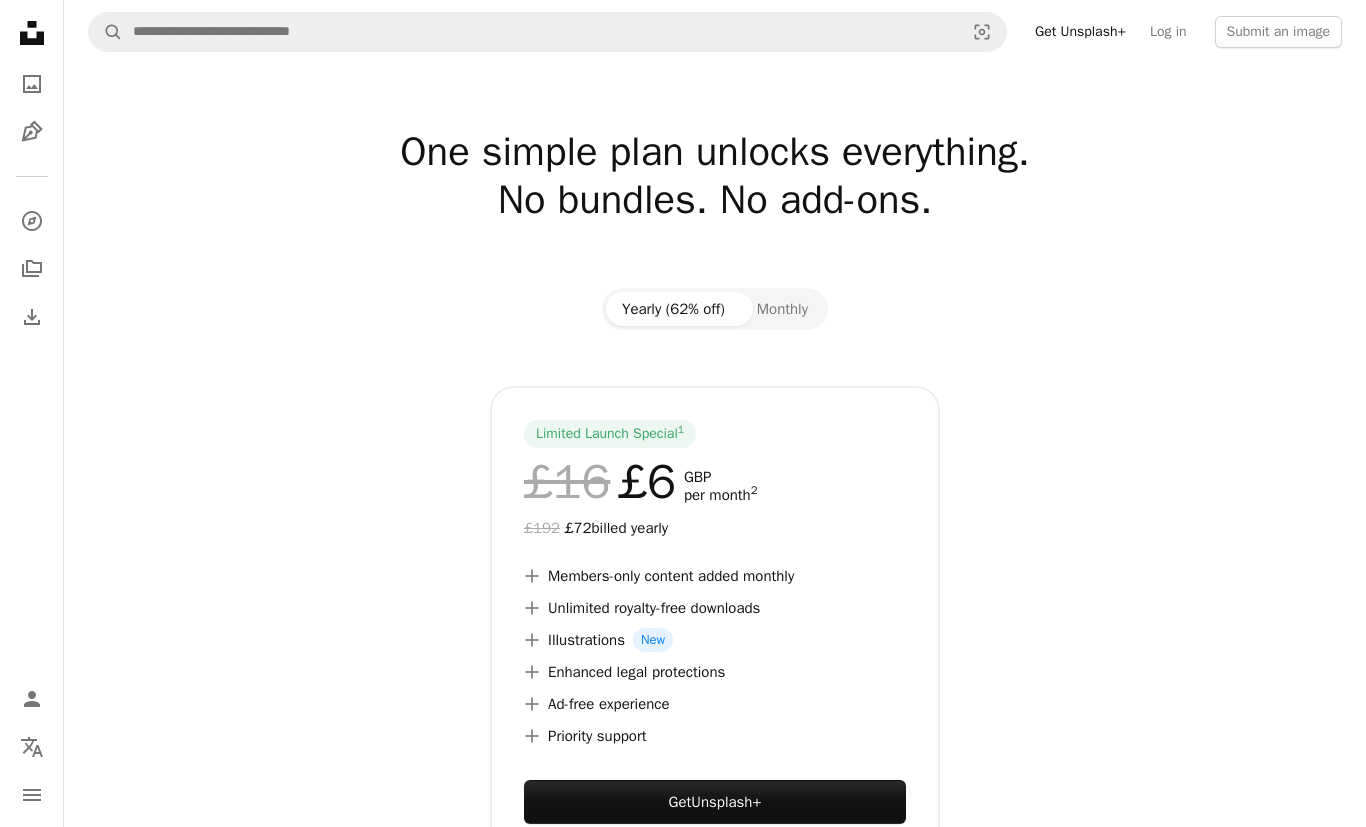 scroll, scrollTop: 0, scrollLeft: 0, axis: both 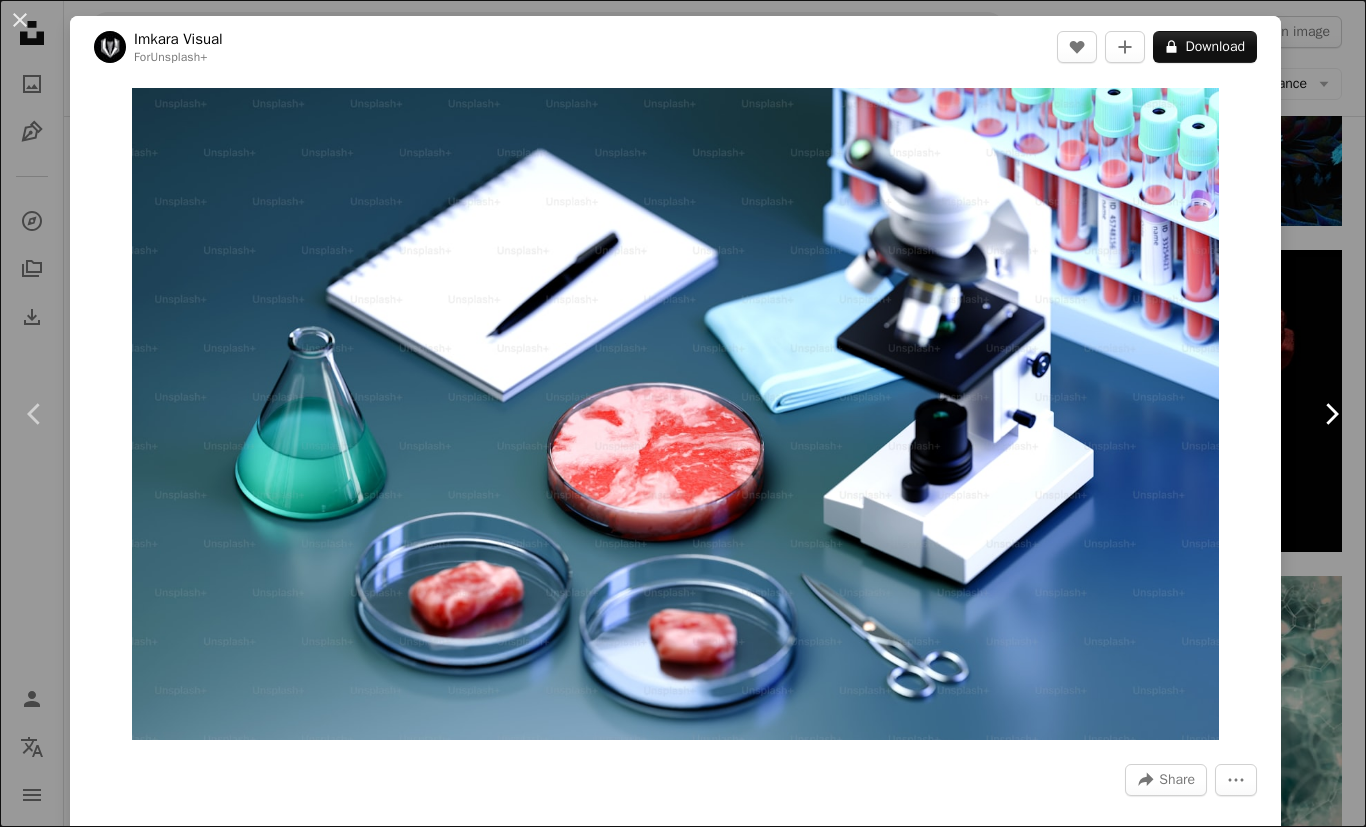 click on "Chevron right" 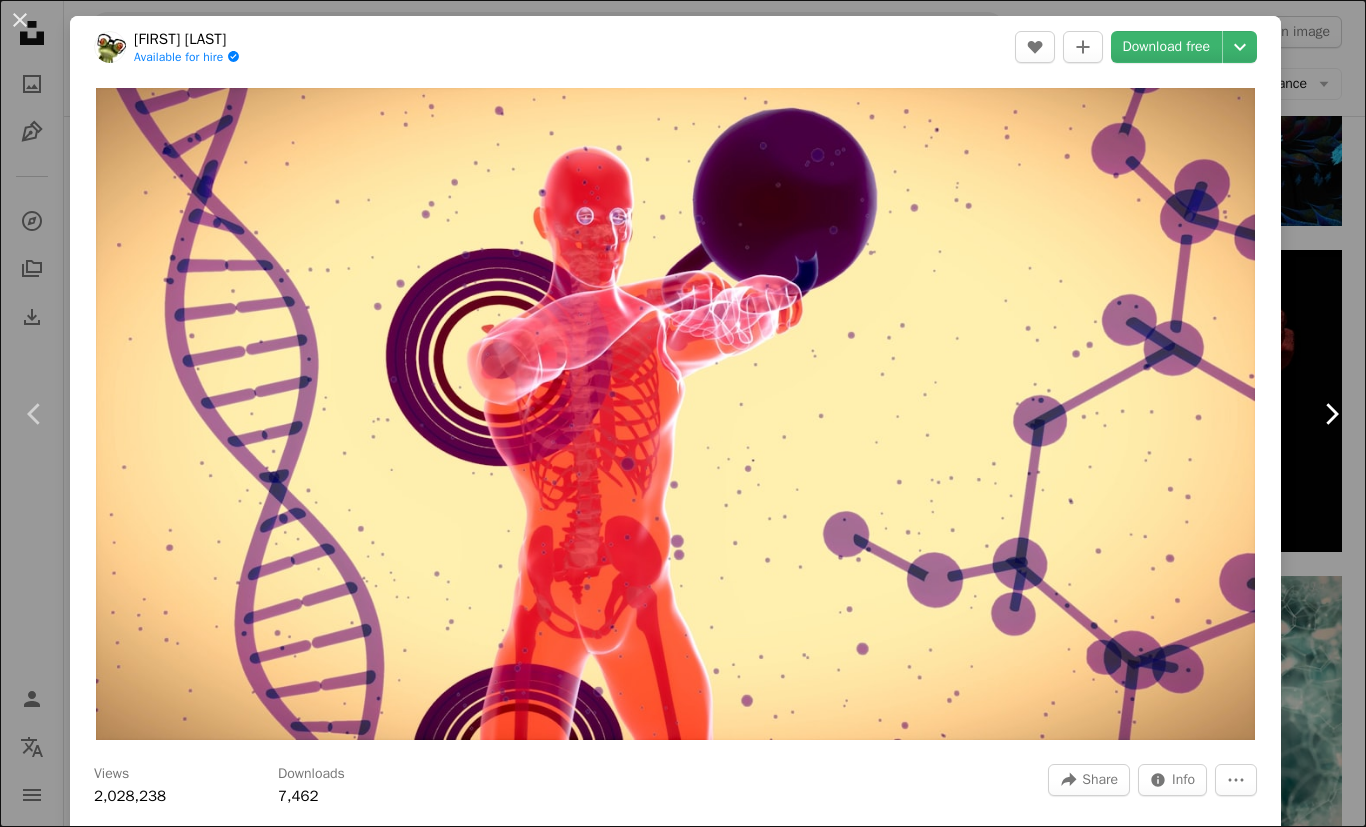 click on "Chevron right" 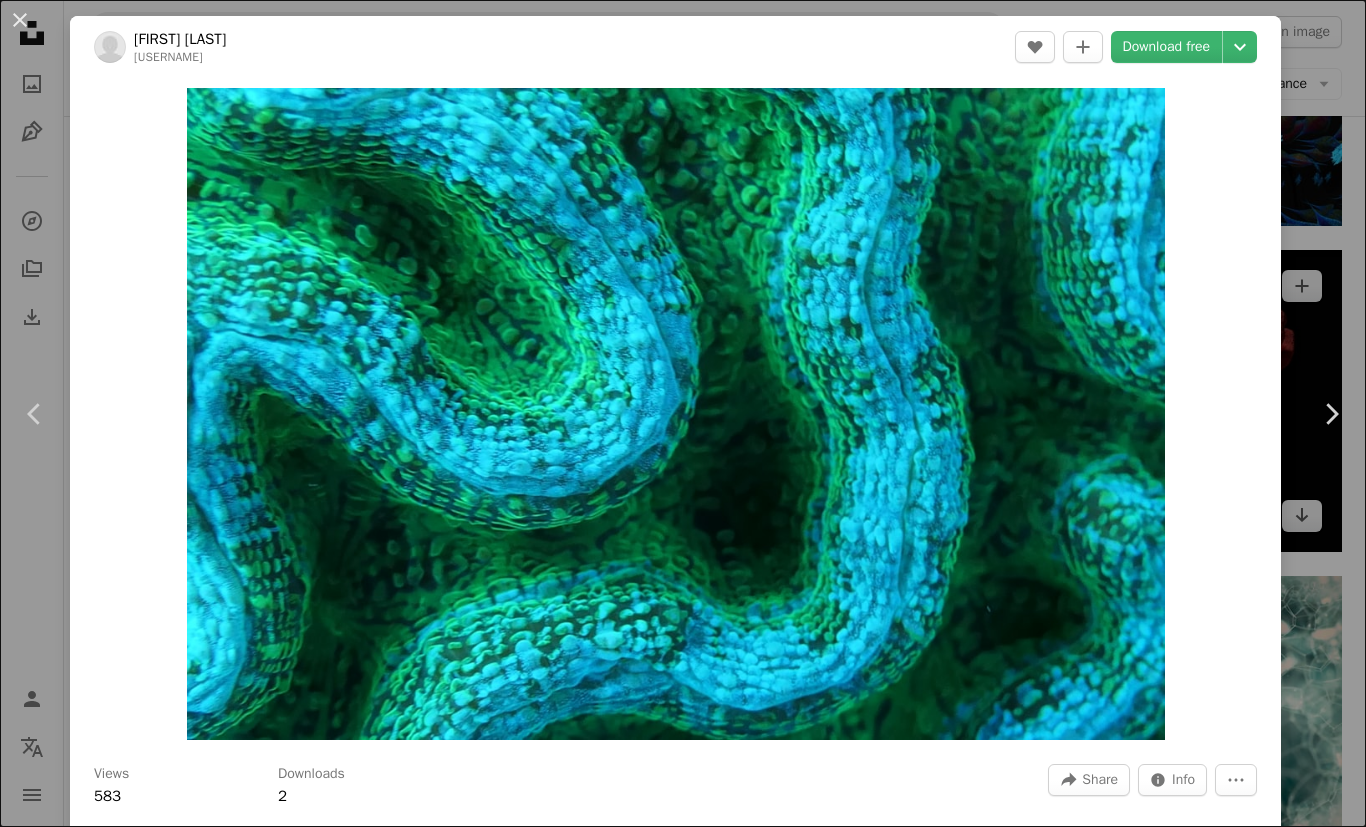 click on "An X shape" at bounding box center [20, 20] 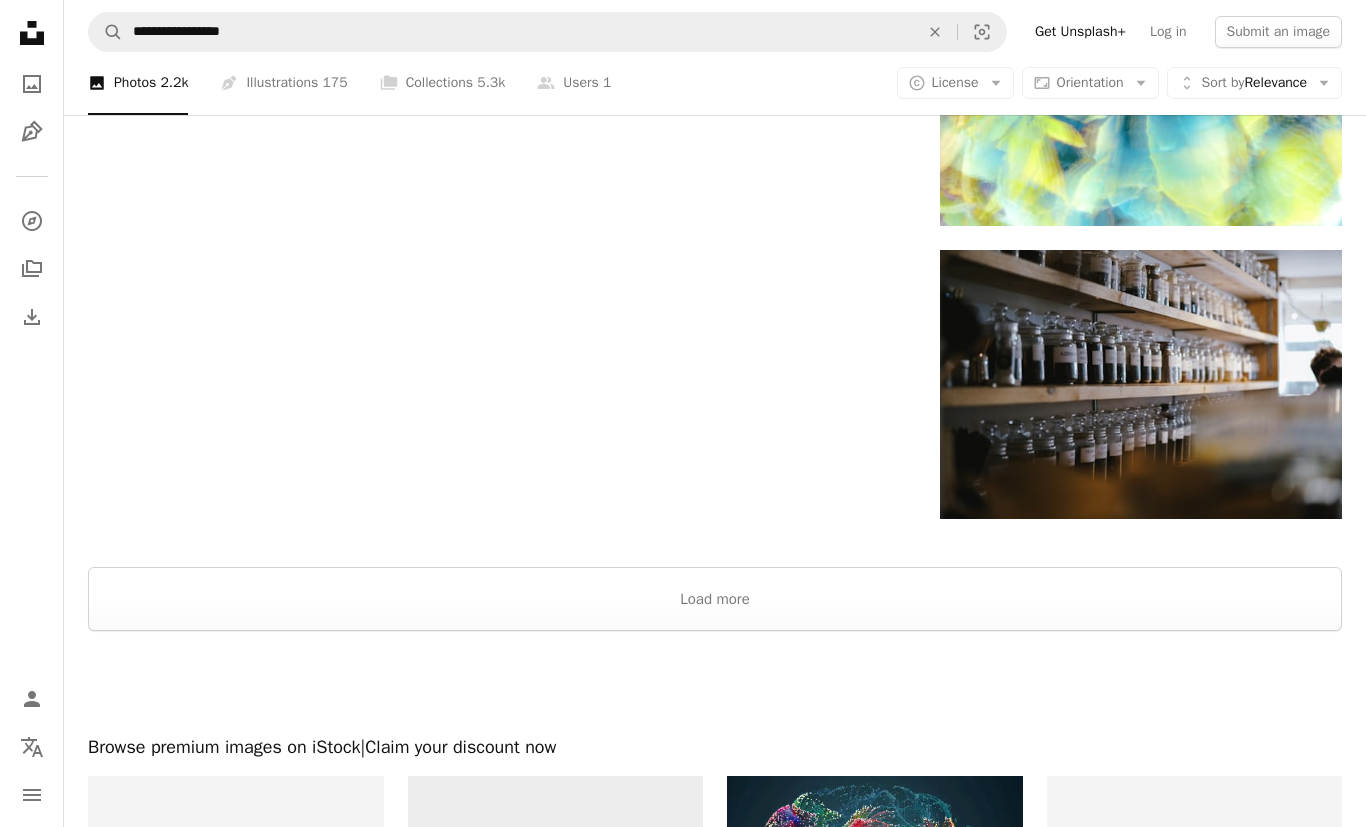 scroll, scrollTop: 43248, scrollLeft: 0, axis: vertical 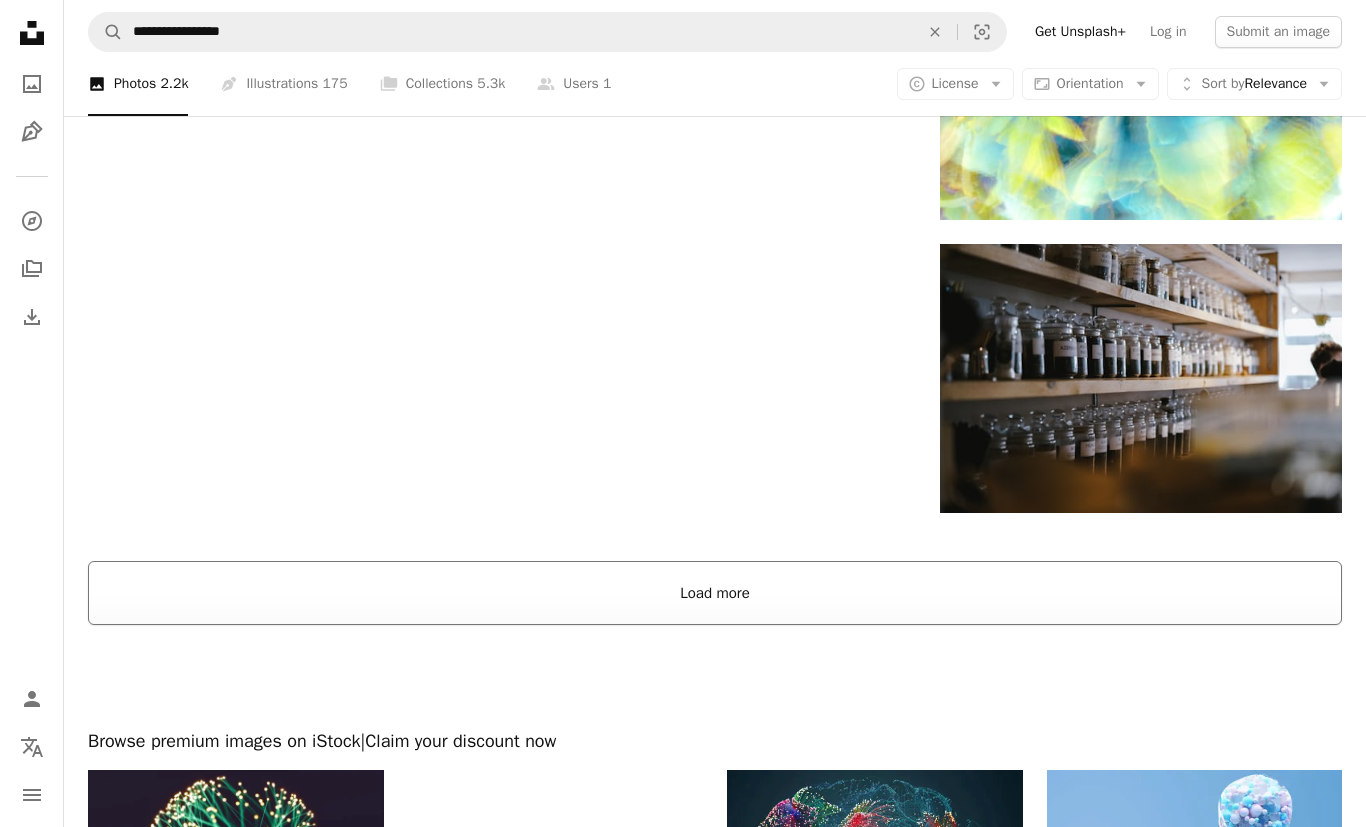 click on "Load more" at bounding box center [715, 593] 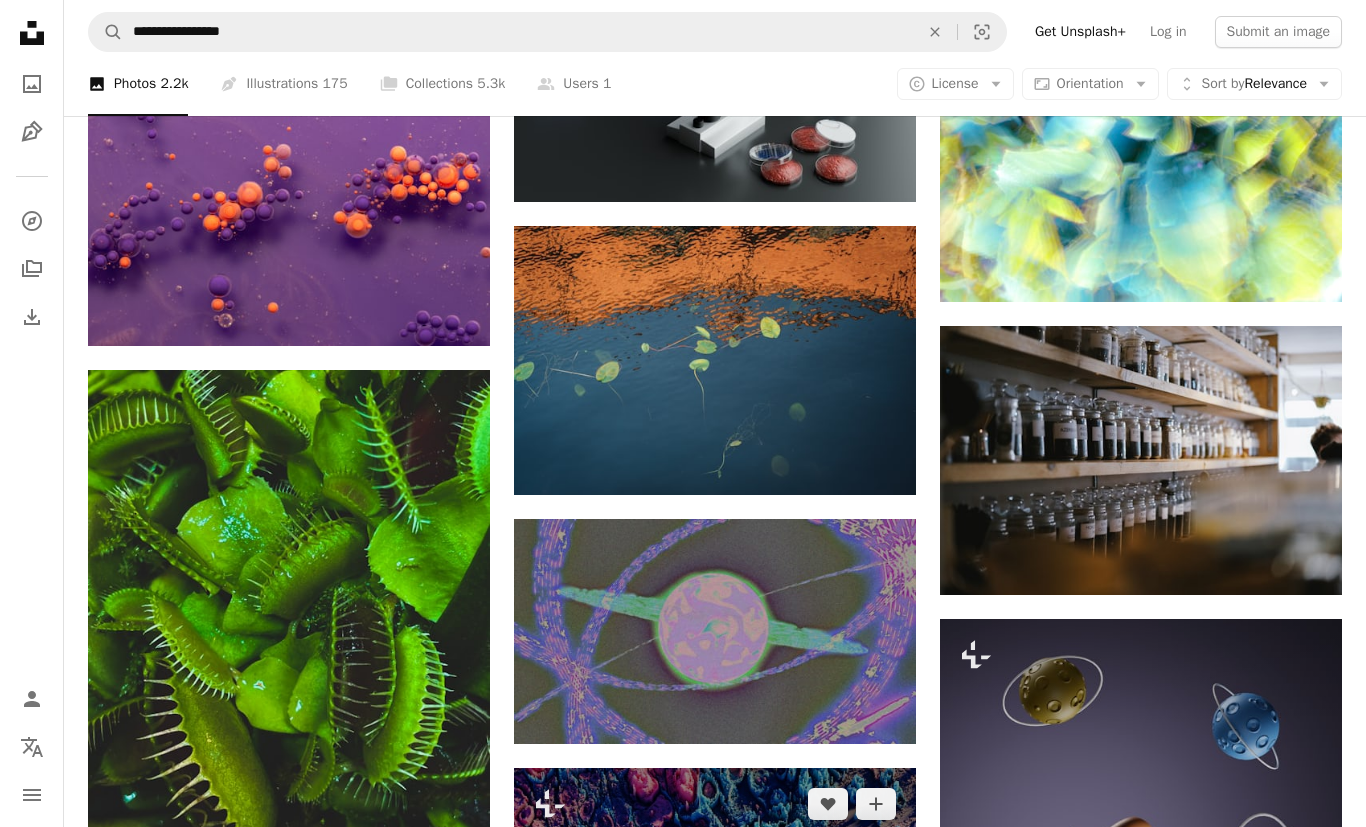 scroll, scrollTop: 43672, scrollLeft: 0, axis: vertical 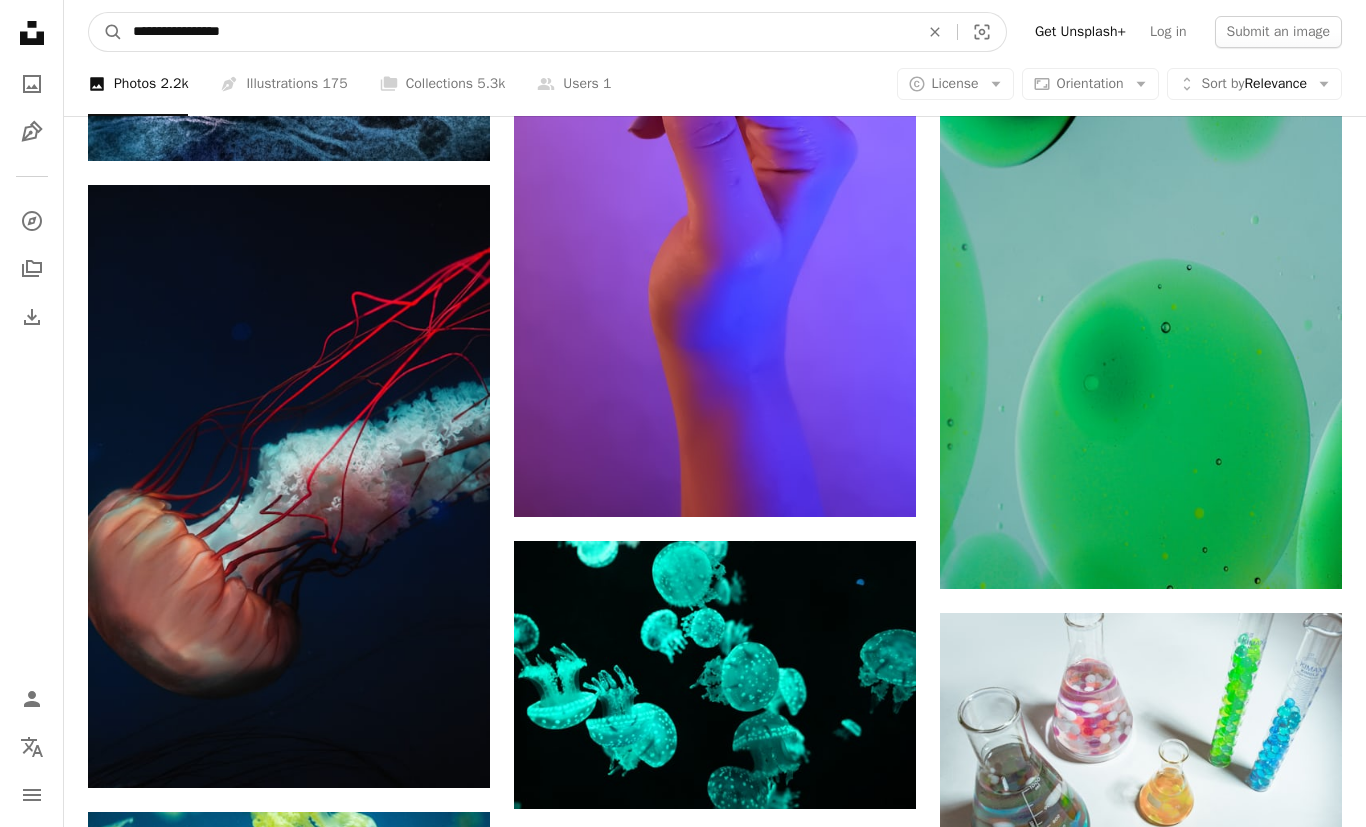 click on "**********" at bounding box center (518, 32) 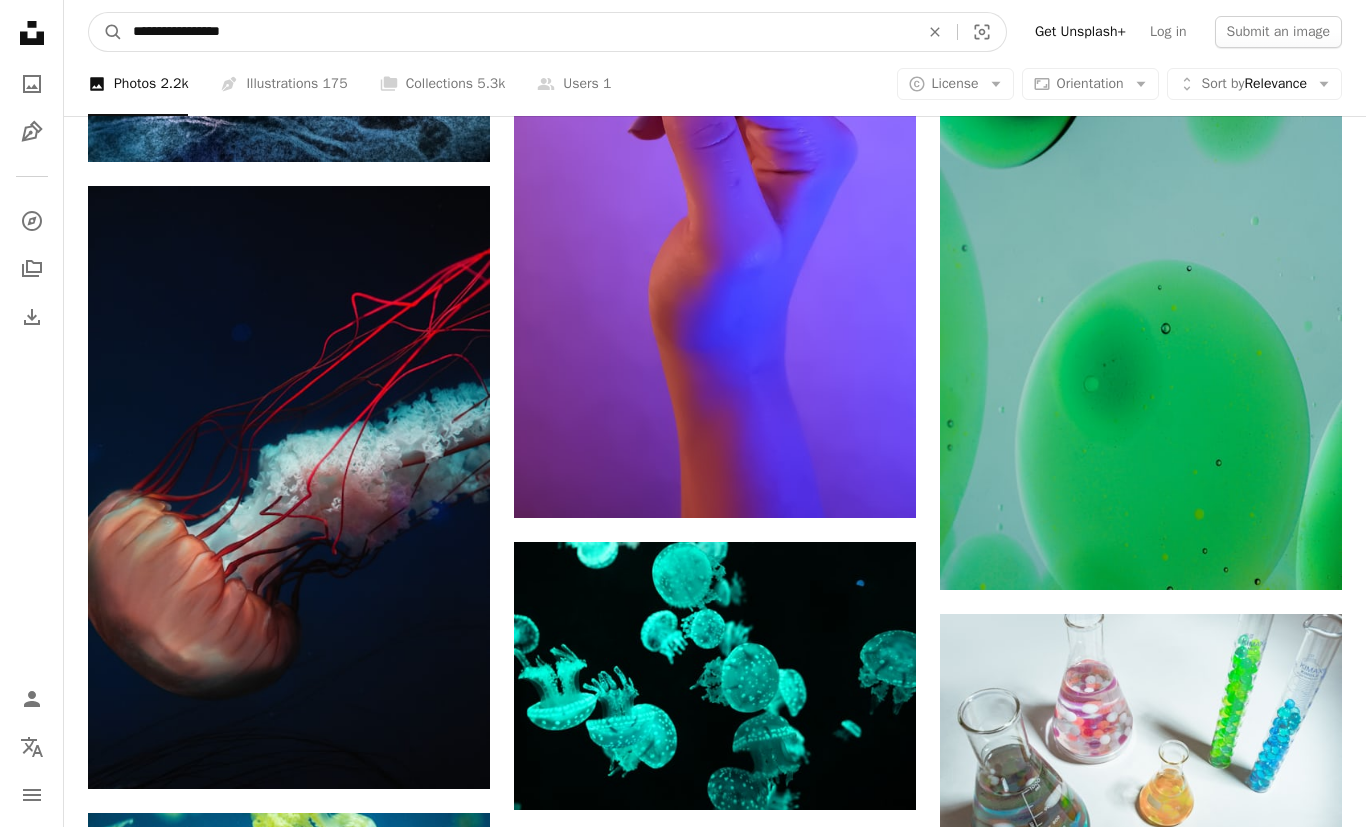 drag, startPoint x: 355, startPoint y: 39, endPoint x: 25, endPoint y: 39, distance: 330 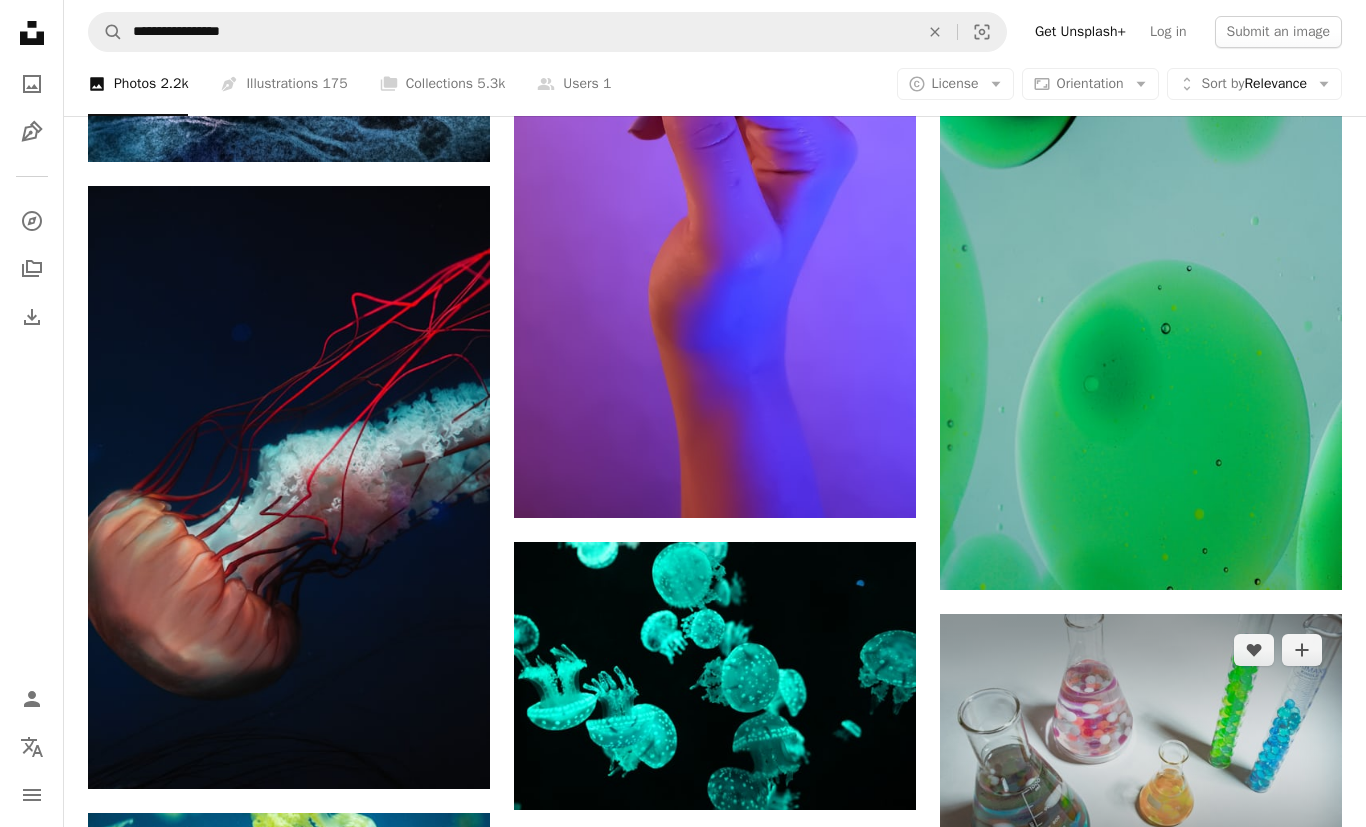 click on "Arrow pointing down" at bounding box center [1302, 846] 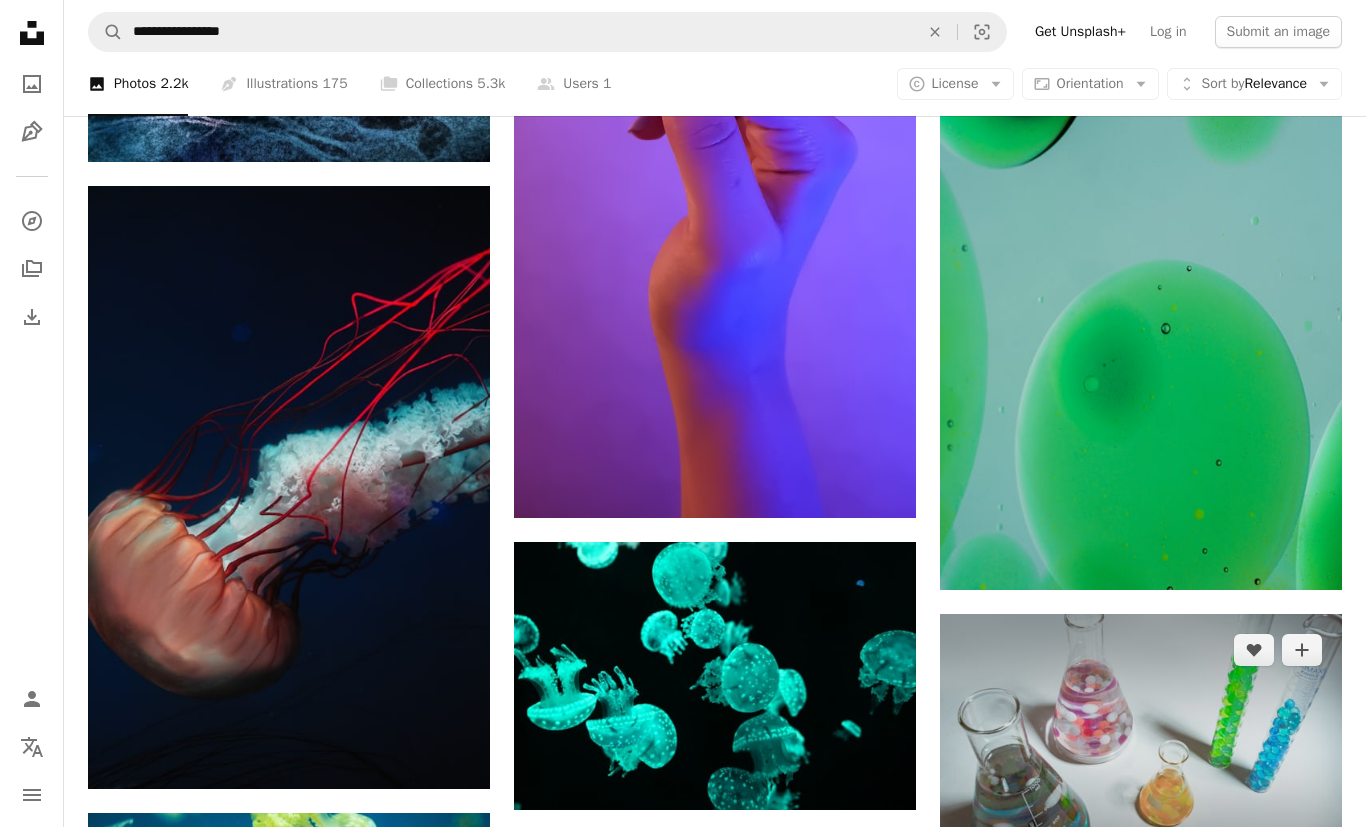 scroll, scrollTop: 45747, scrollLeft: 0, axis: vertical 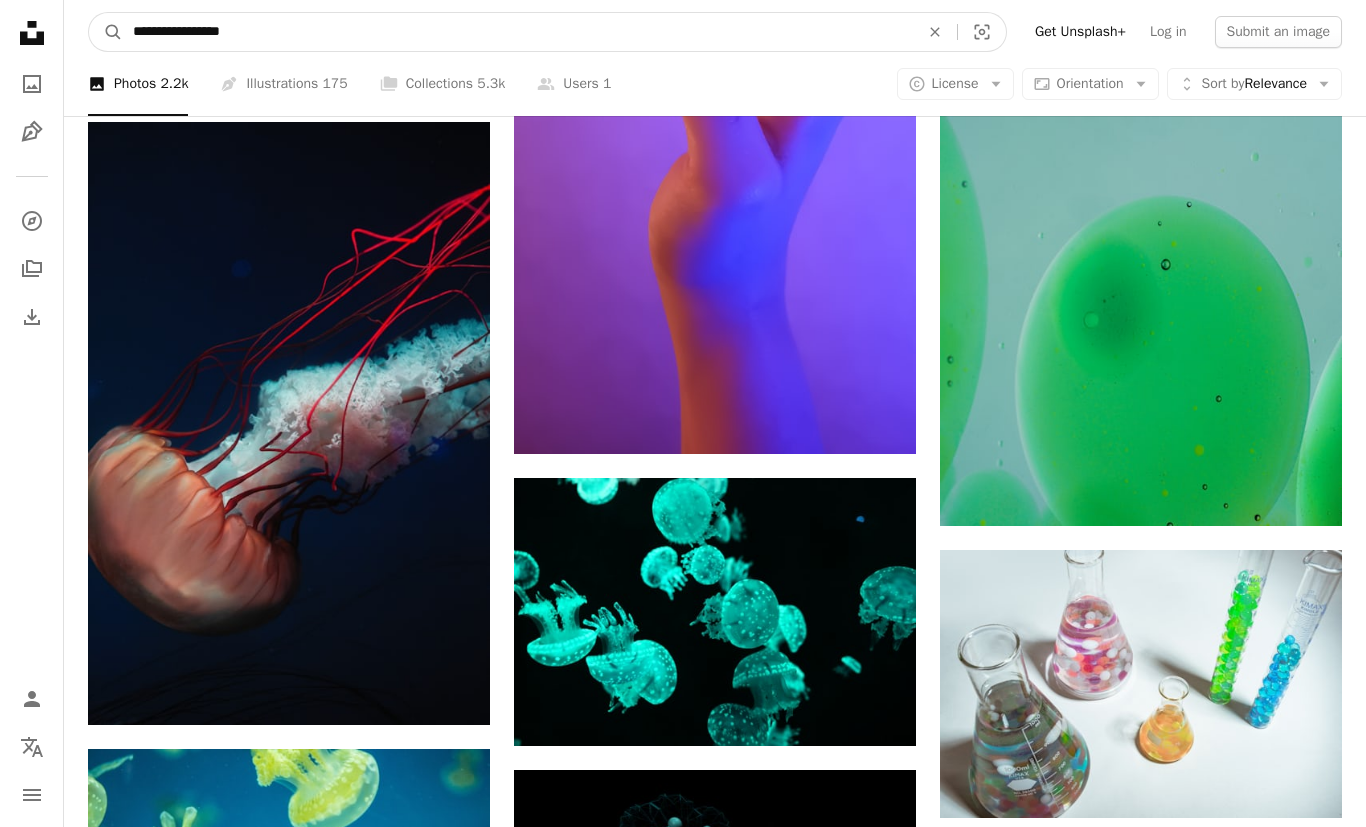 click on "**********" at bounding box center (518, 32) 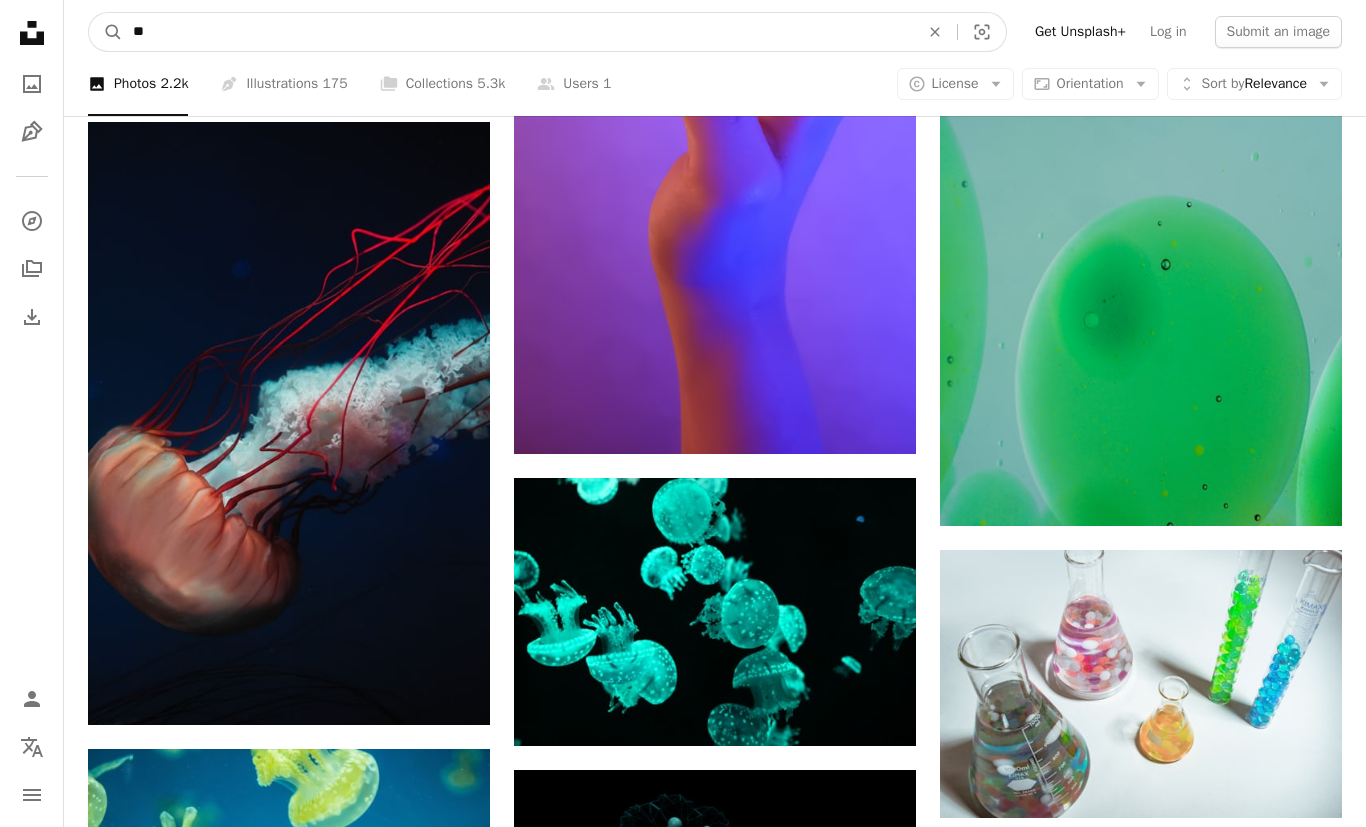 type on "*" 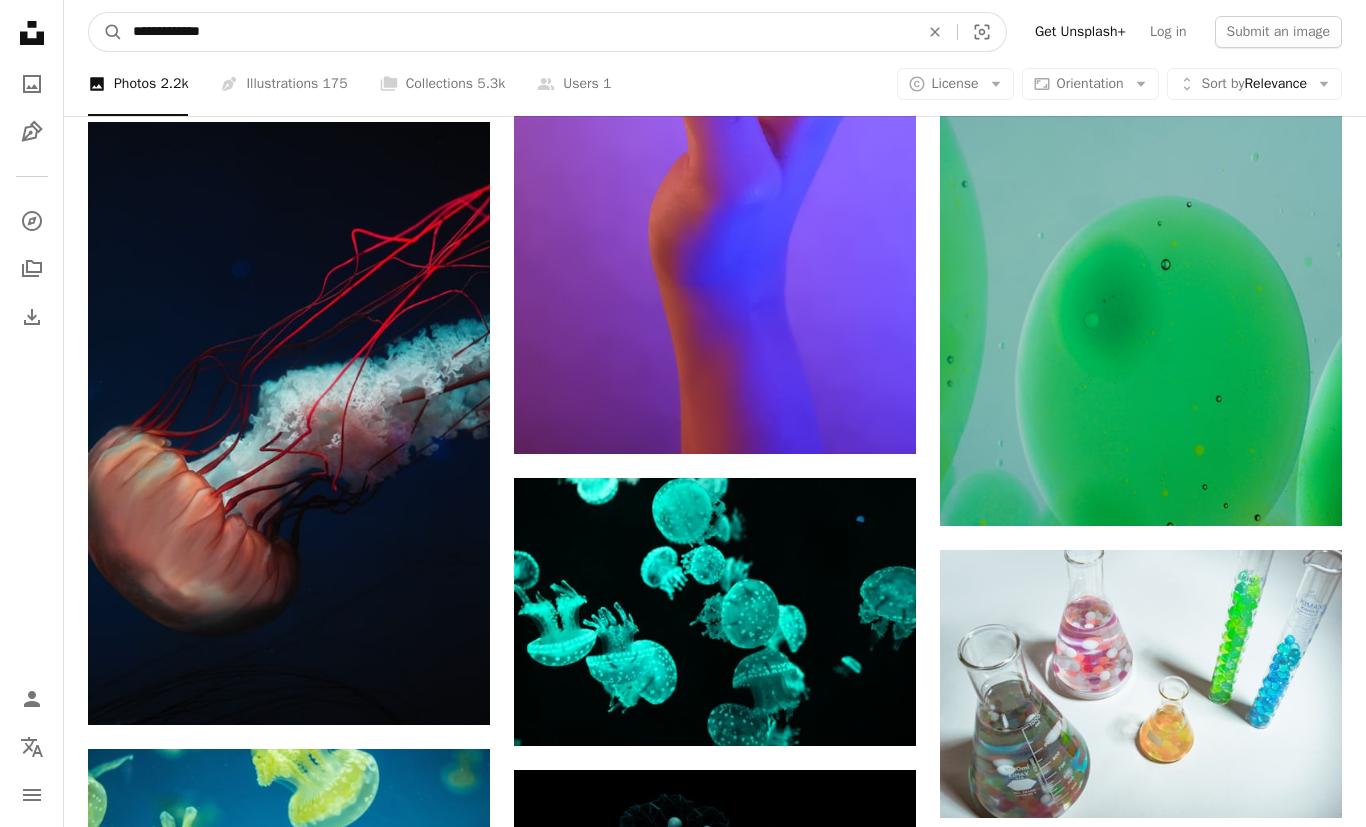 type on "**********" 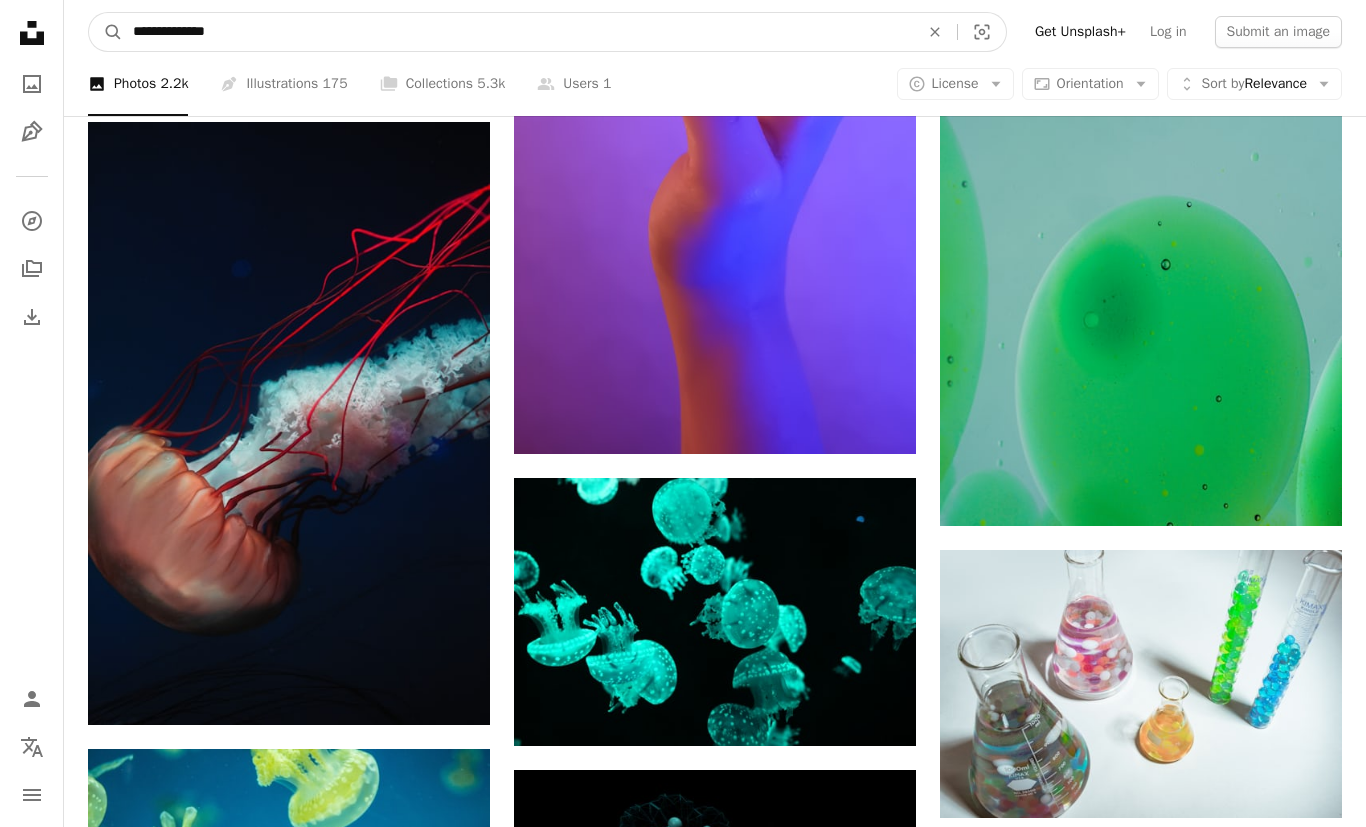 click on "A magnifying glass" at bounding box center (106, 32) 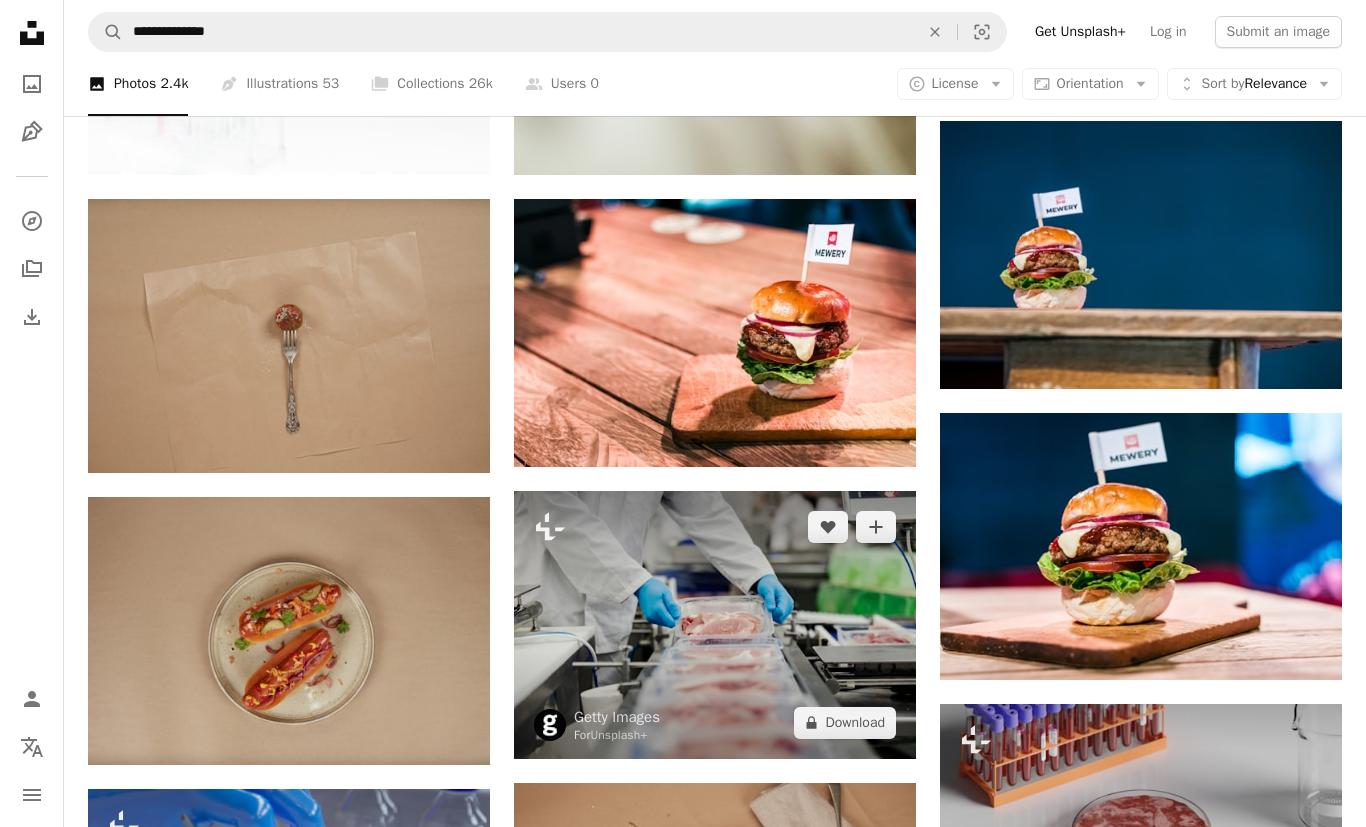scroll, scrollTop: 1221, scrollLeft: 0, axis: vertical 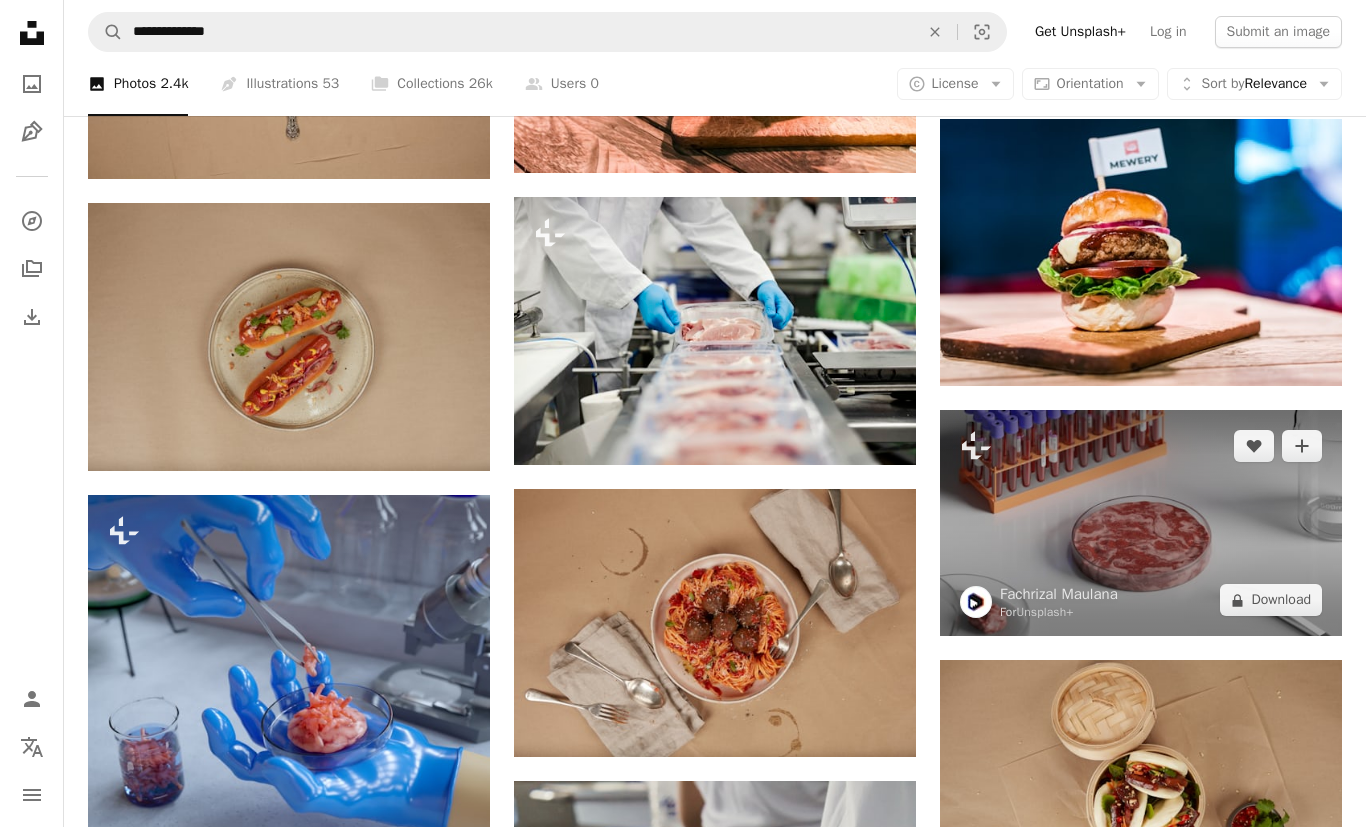 click at bounding box center [1141, 523] 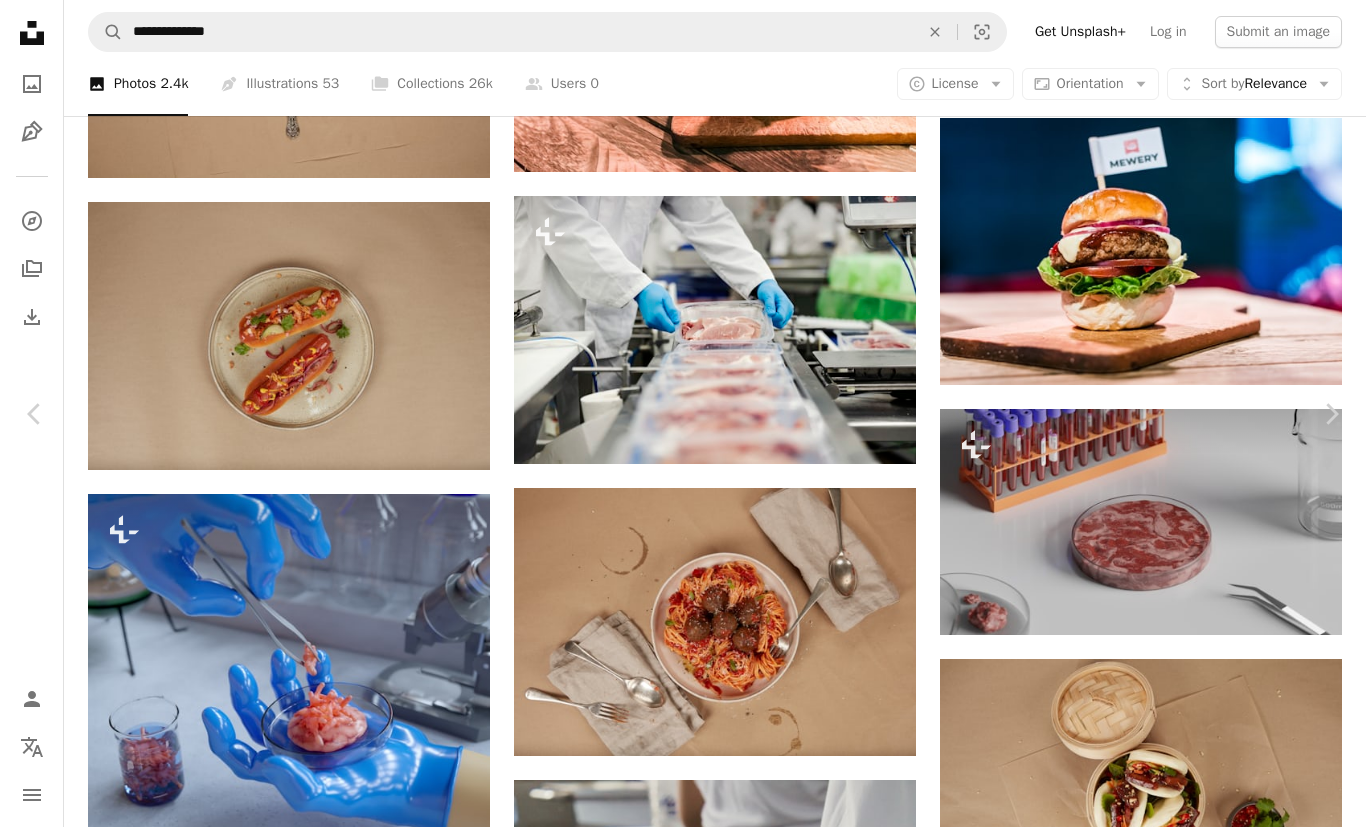 scroll, scrollTop: 1221, scrollLeft: 0, axis: vertical 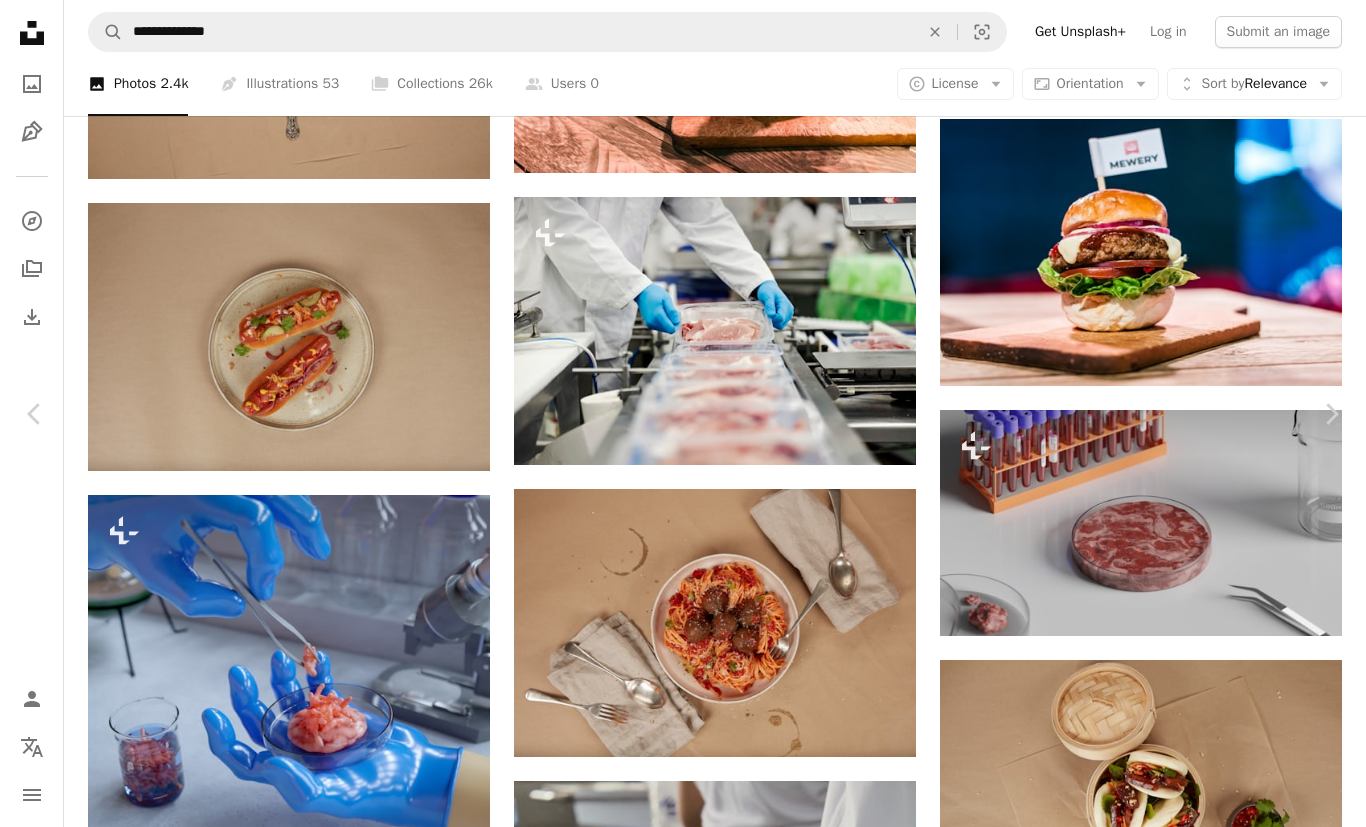 click at bounding box center (1071, 3320) 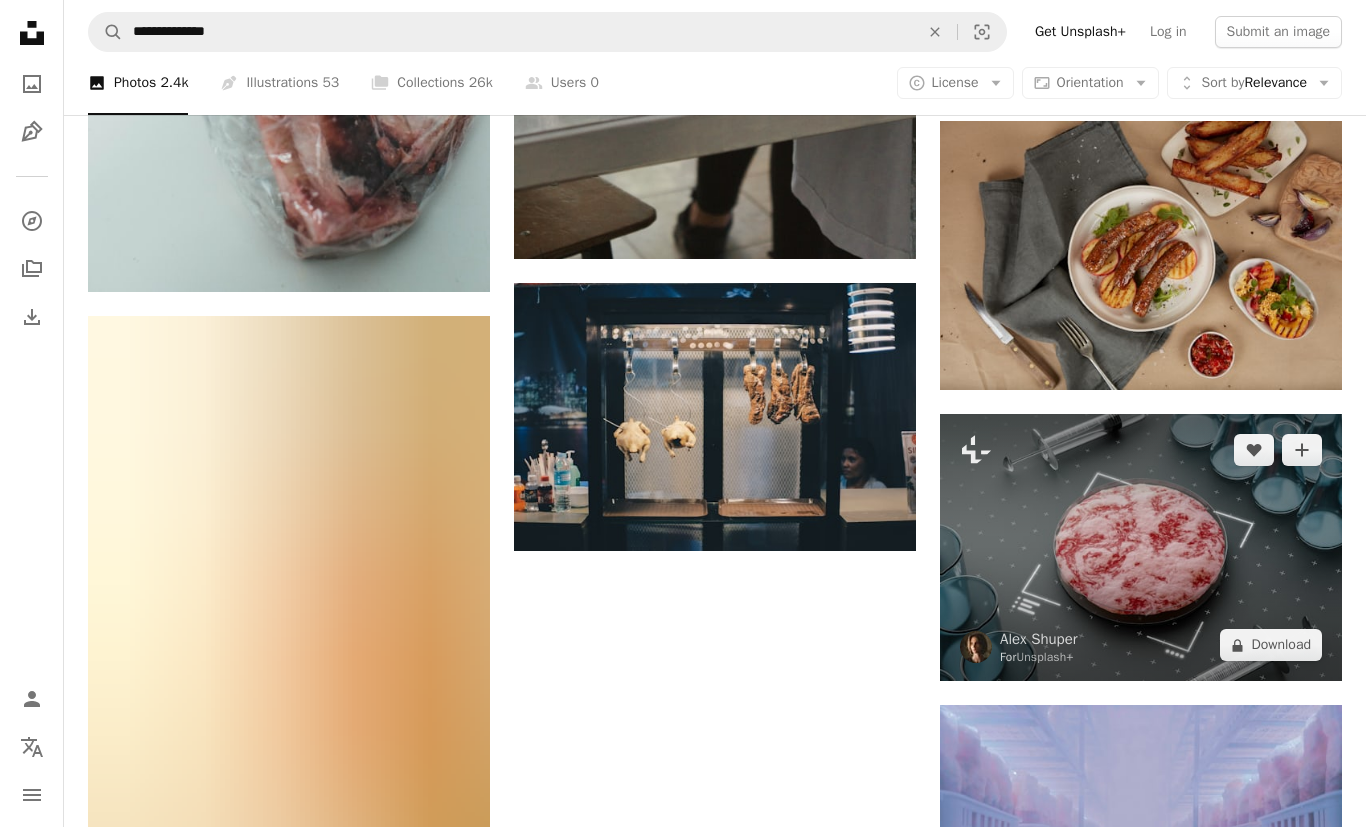 scroll, scrollTop: 2346, scrollLeft: 0, axis: vertical 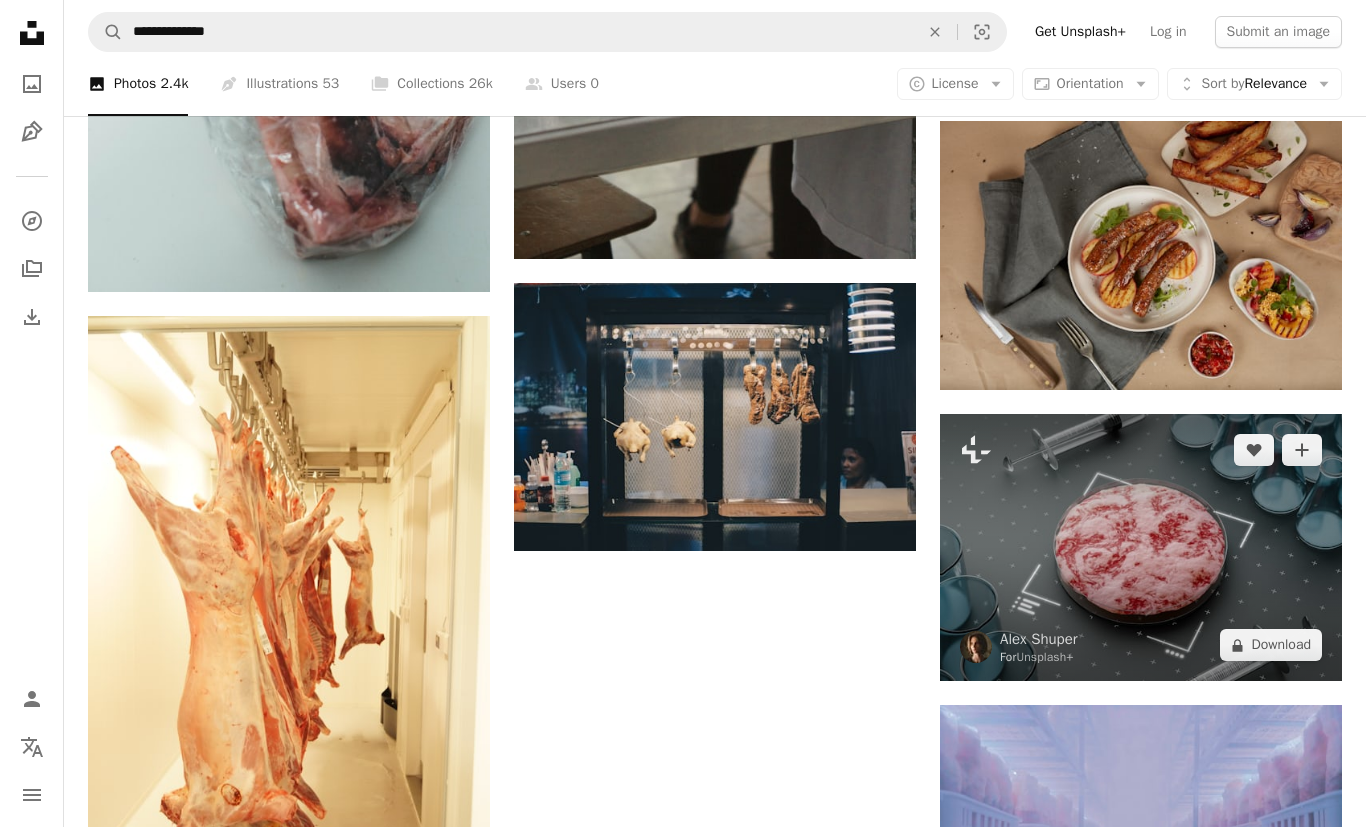 click at bounding box center [1141, 548] 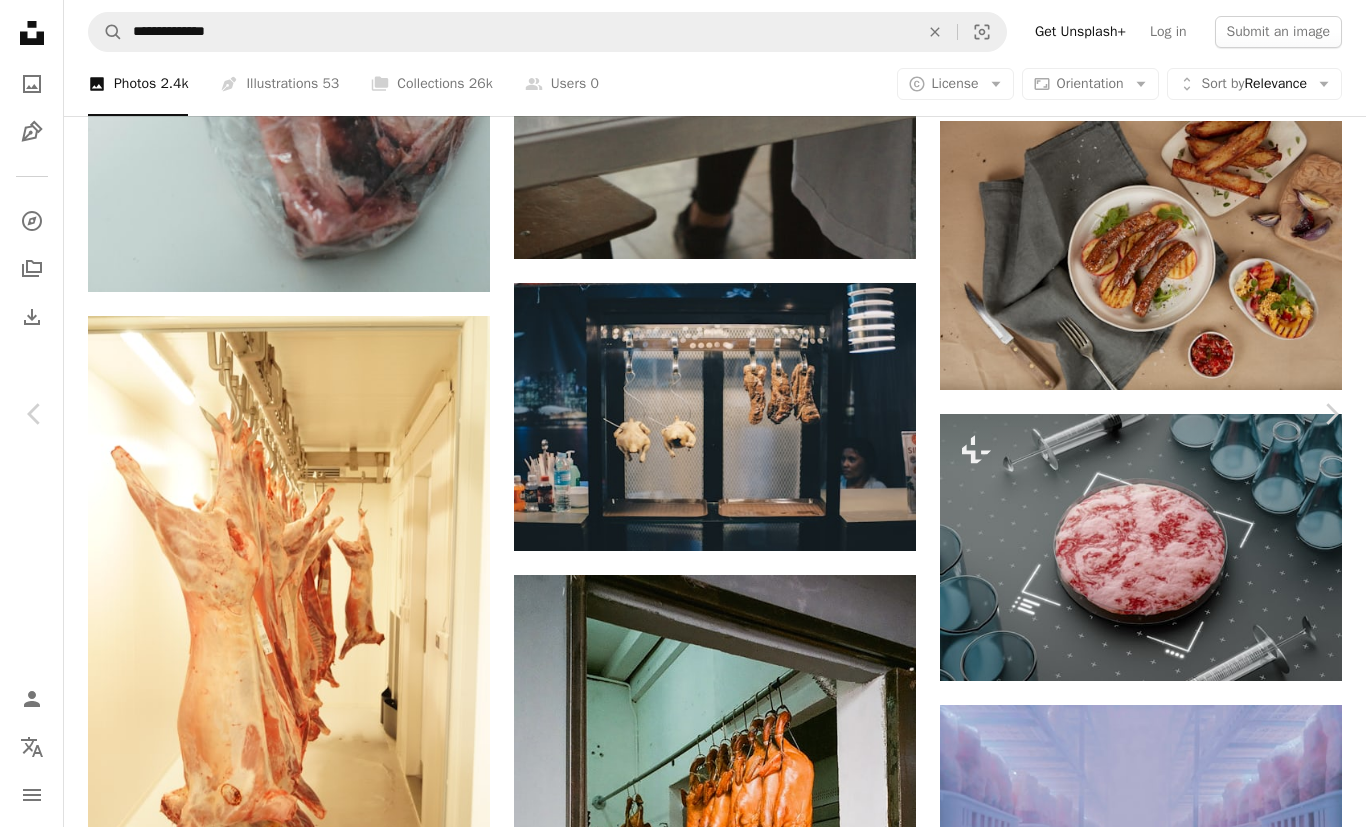 scroll, scrollTop: 867, scrollLeft: 0, axis: vertical 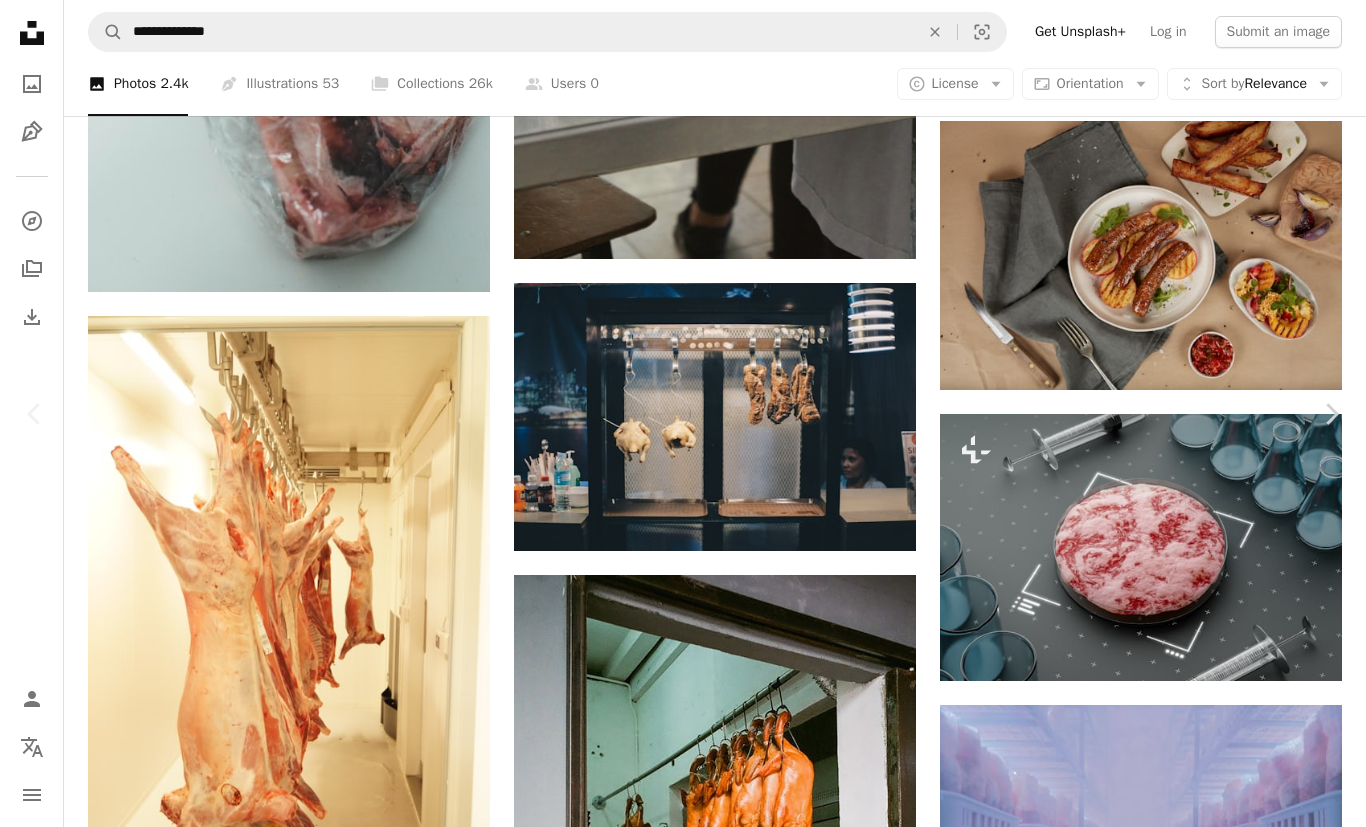 click on "An X shape Chevron left Chevron right Imkara Visual For Unsplash+ A heart A plus sign A lock Download Zoom in A forward-right arrow Share More Actions Food and drinks › Meat Calendar outlined Published on December 9, 2024 Safety Licensed under the Unsplash+ License 3d render sustainable food lab grown meat future food lab meat cultured meat alternative protein Free pictures Related images Plus sign for Unsplash+ A heart A plus sign [FIRST] [LAST] For Unsplash+ A lock Download Plus sign for Unsplash+ A heart A plus sign [FIRST] [LAST] For Unsplash+ A lock Download Plus sign for Unsplash+ A heart A plus sign Imkara Visual For Unsplash+ A lock Download Plus sign for Unsplash+ A heart A plus sign YASA Design Studio For Unsplash+ A lock Download Plus sign for Unsplash+ A heart A plus sign Zyanya Citlalli For Unsplash+ A lock Download Plus sign for Unsplash+ A heart A plus sign Zyanya Citlalli For Unsplash+ A lock Download Plus sign for Unsplash+ A heart A plus sign [FIRST] [LAST] For" at bounding box center (683, 4907) 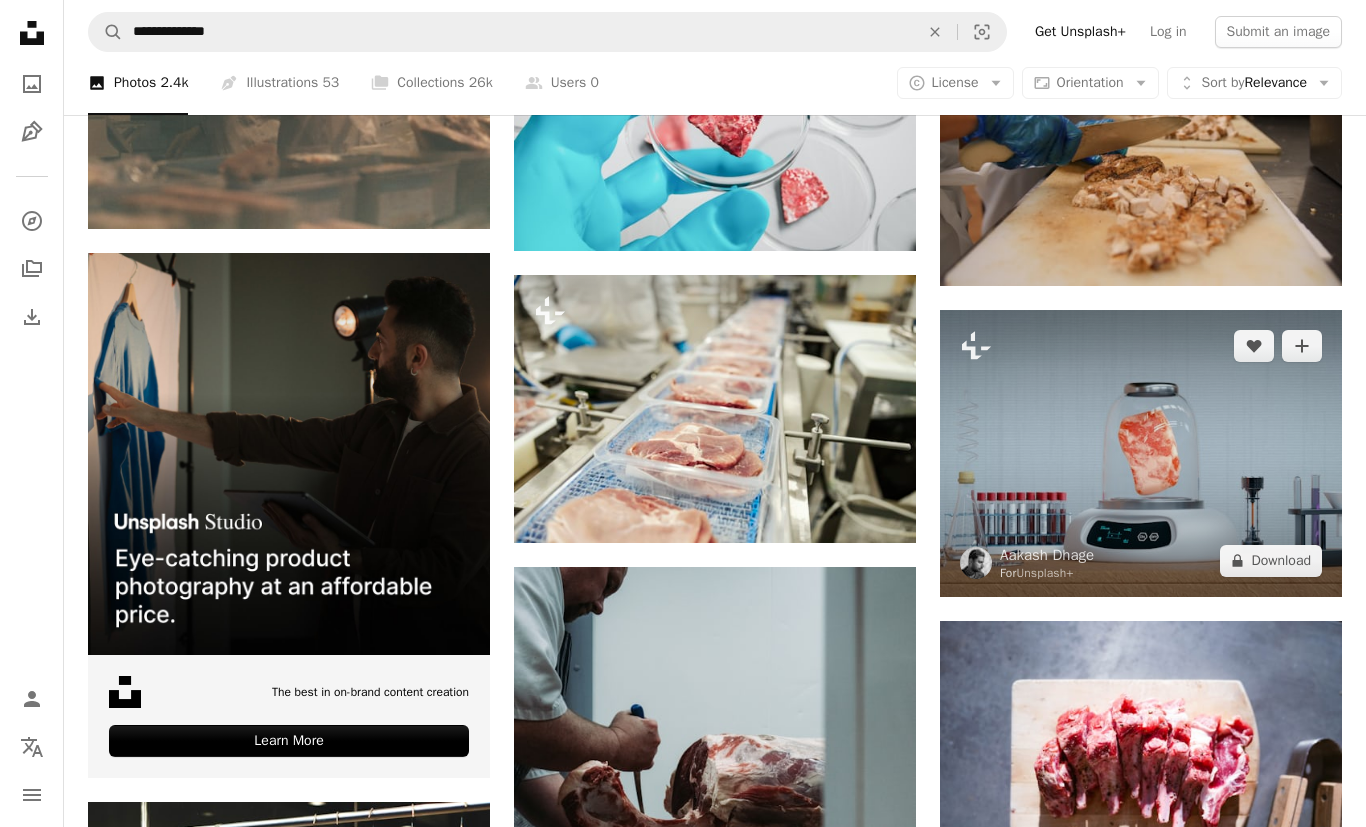 scroll, scrollTop: 4171, scrollLeft: 0, axis: vertical 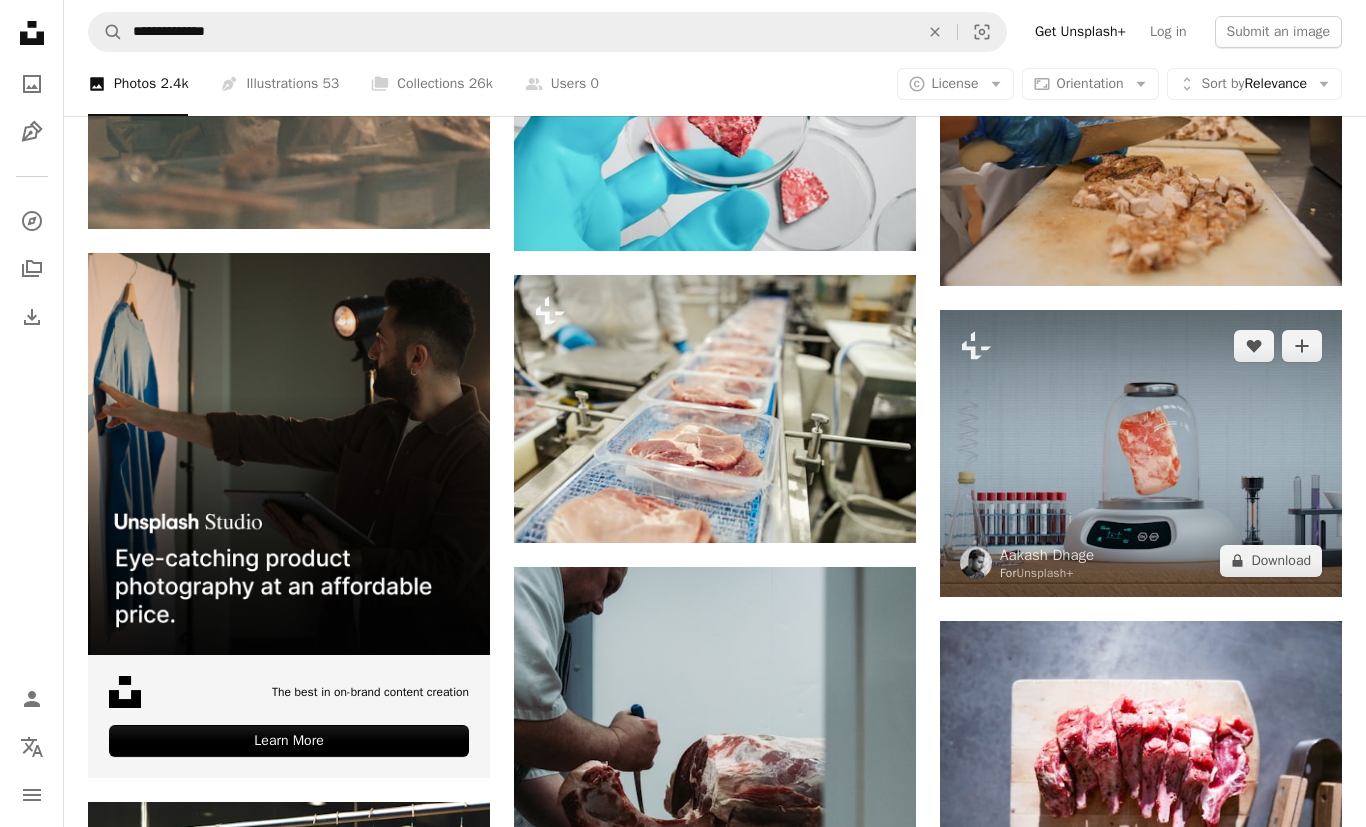 click at bounding box center [1141, 453] 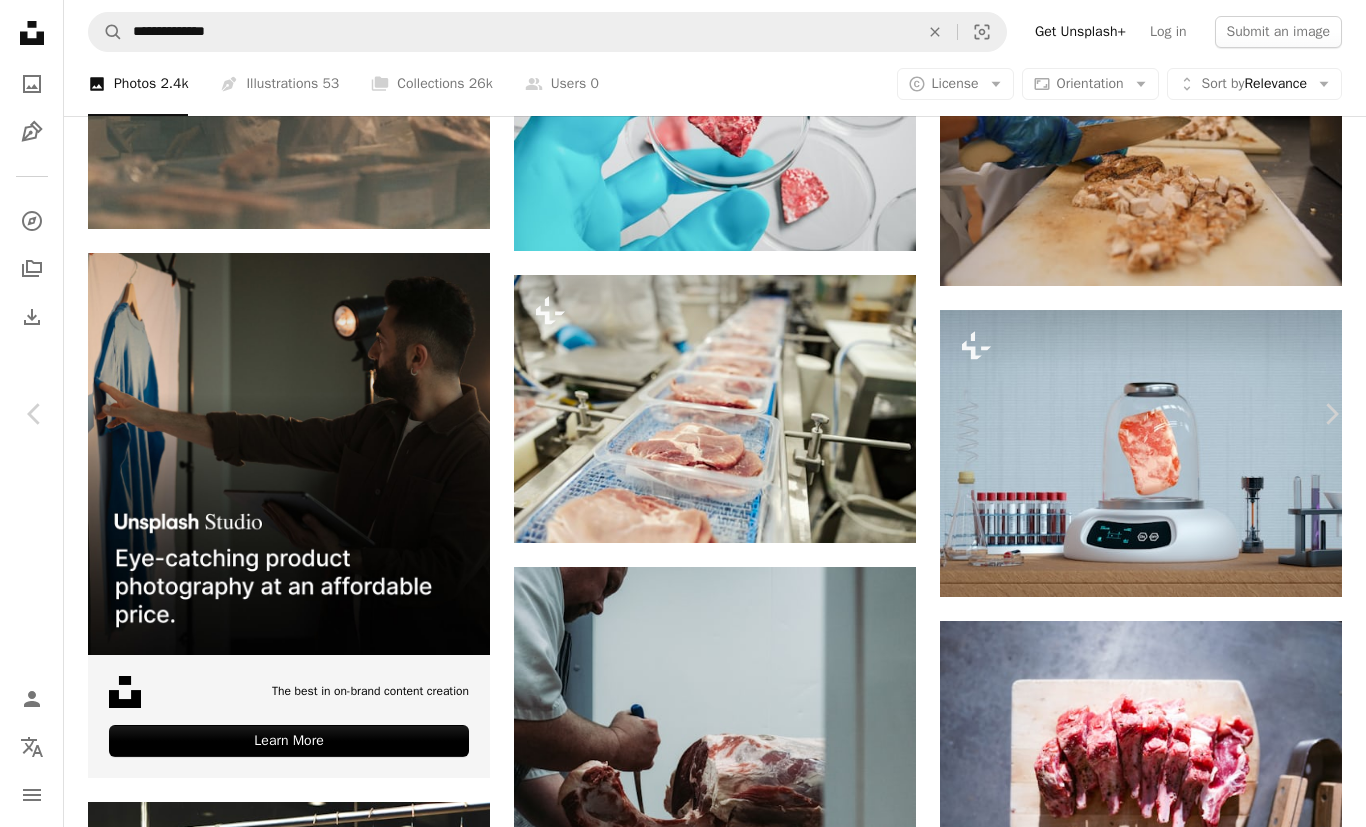 scroll, scrollTop: 1235, scrollLeft: 0, axis: vertical 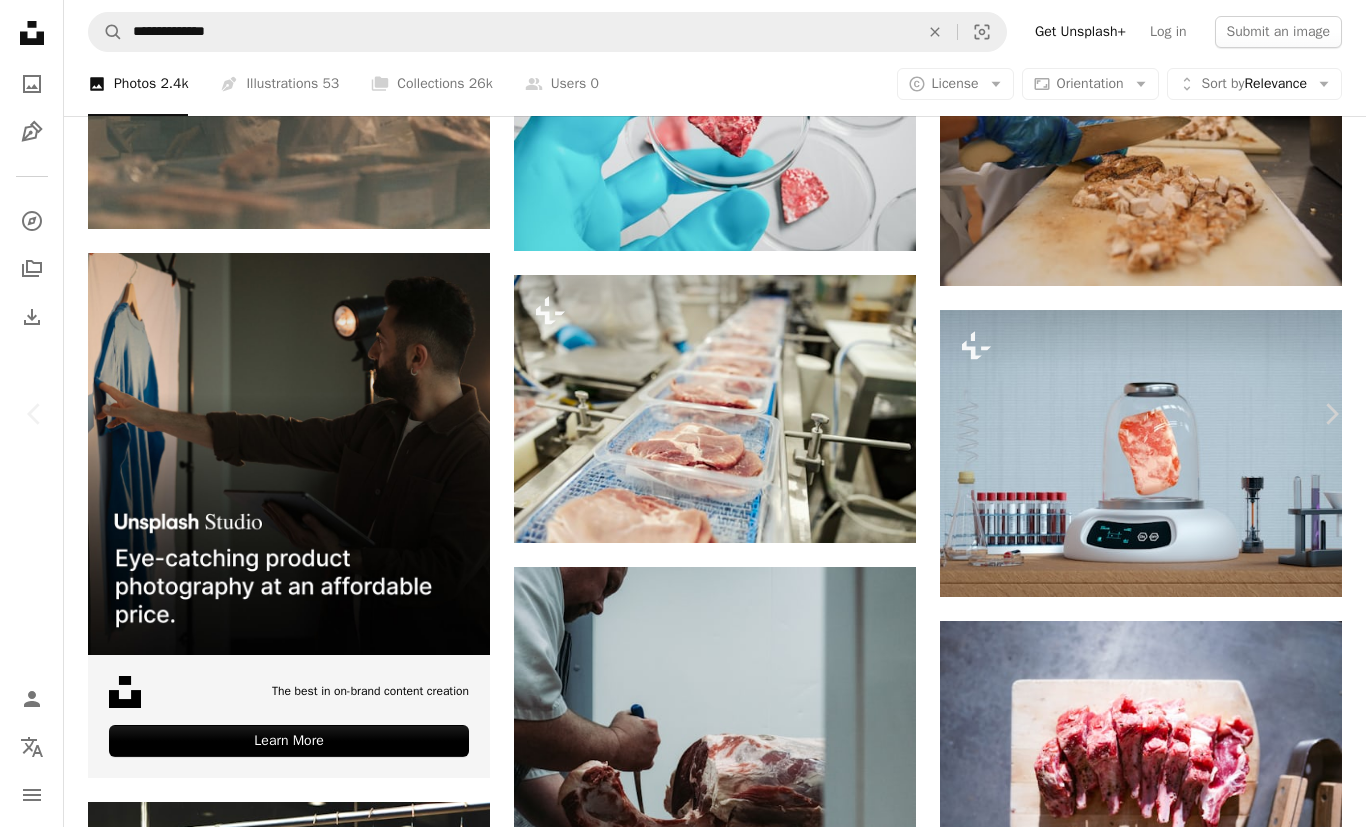 click at bounding box center (1071, 3004) 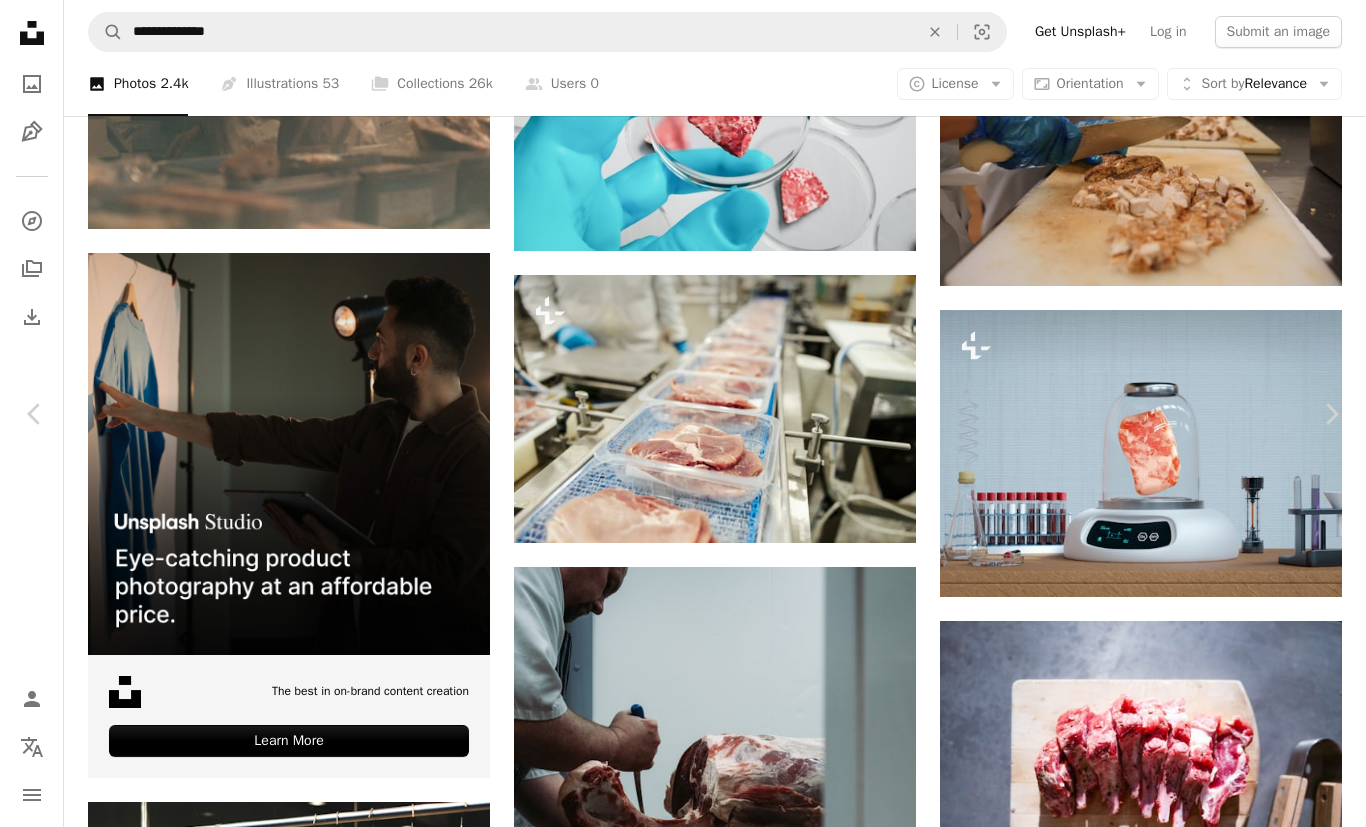 scroll, scrollTop: 1923, scrollLeft: 0, axis: vertical 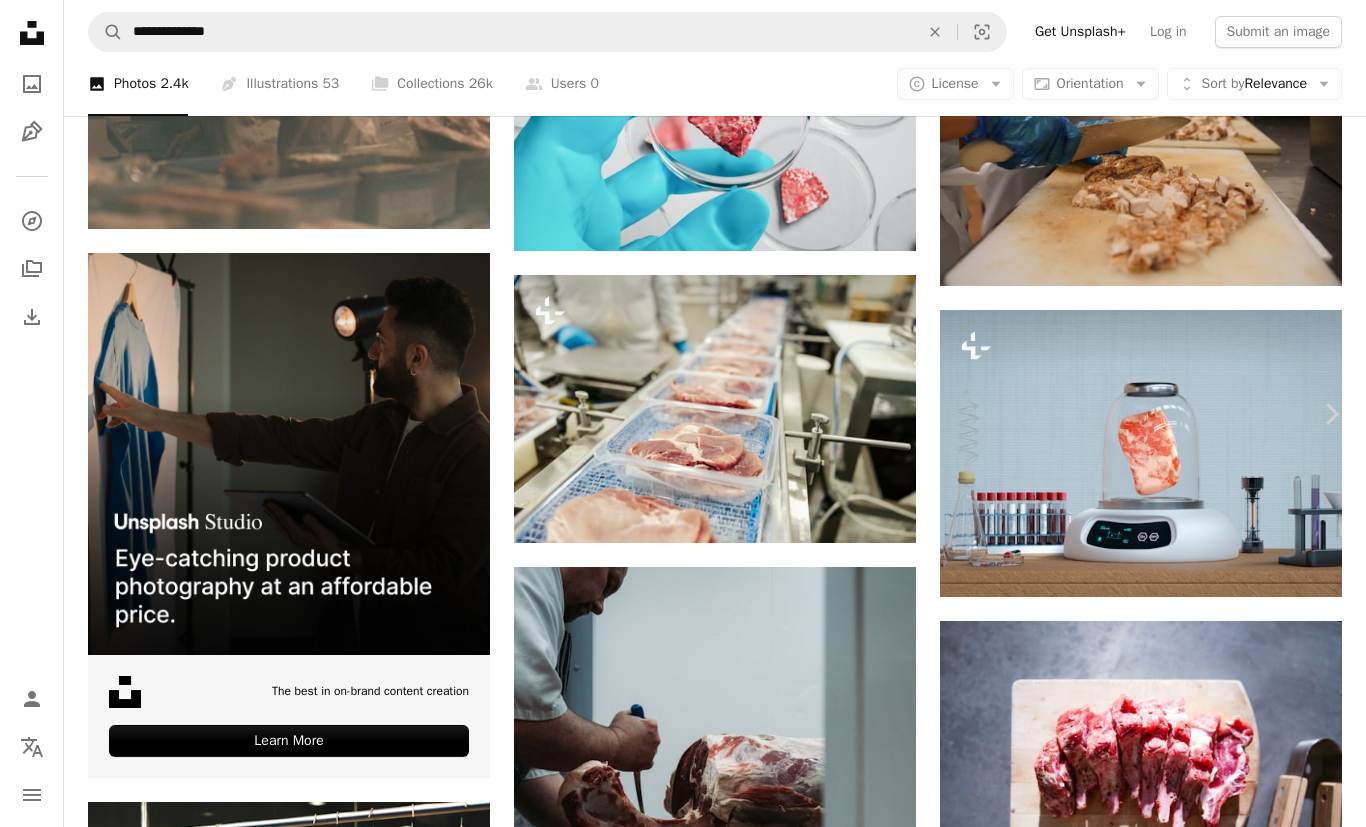 click on "Chevron left" at bounding box center [35, 414] 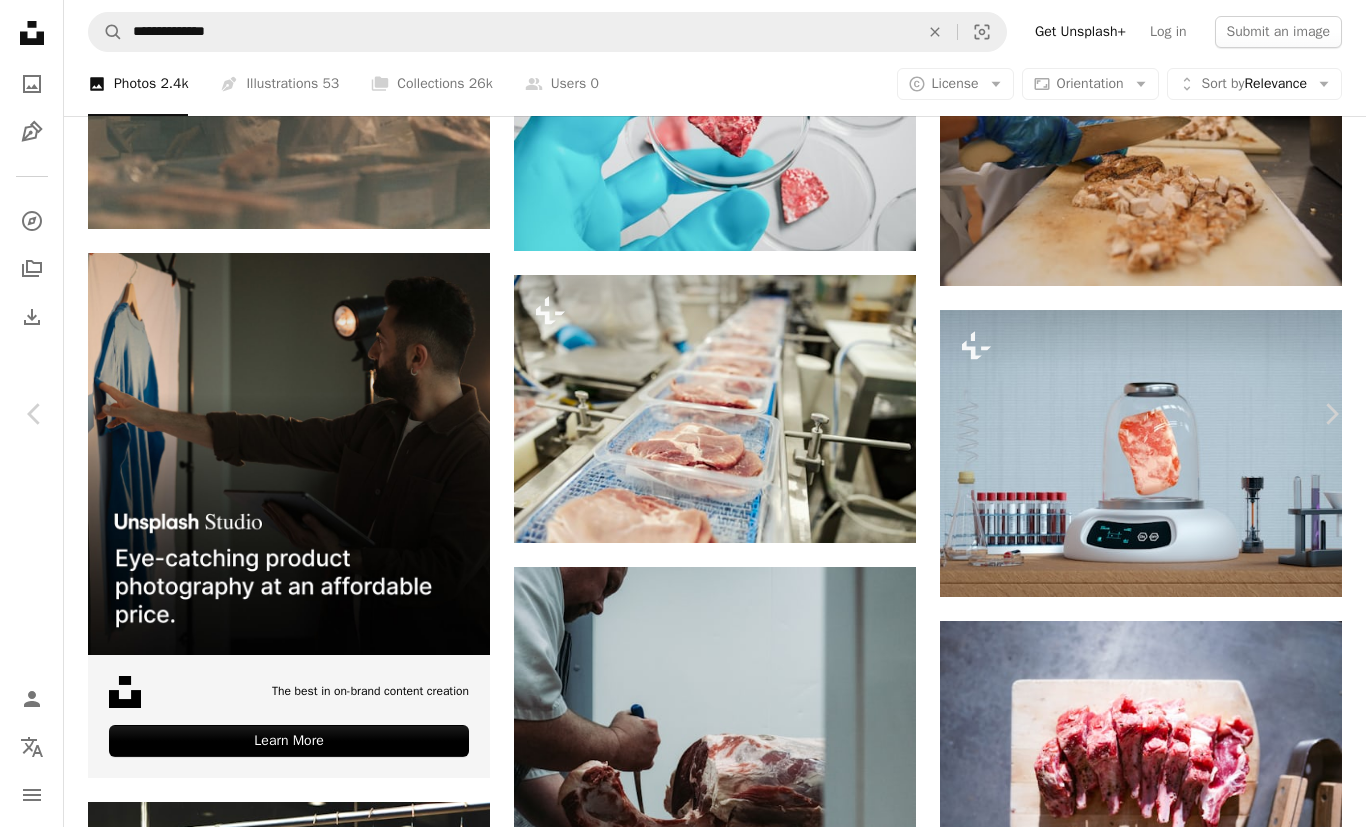 click on "An X shape" at bounding box center [20, 20] 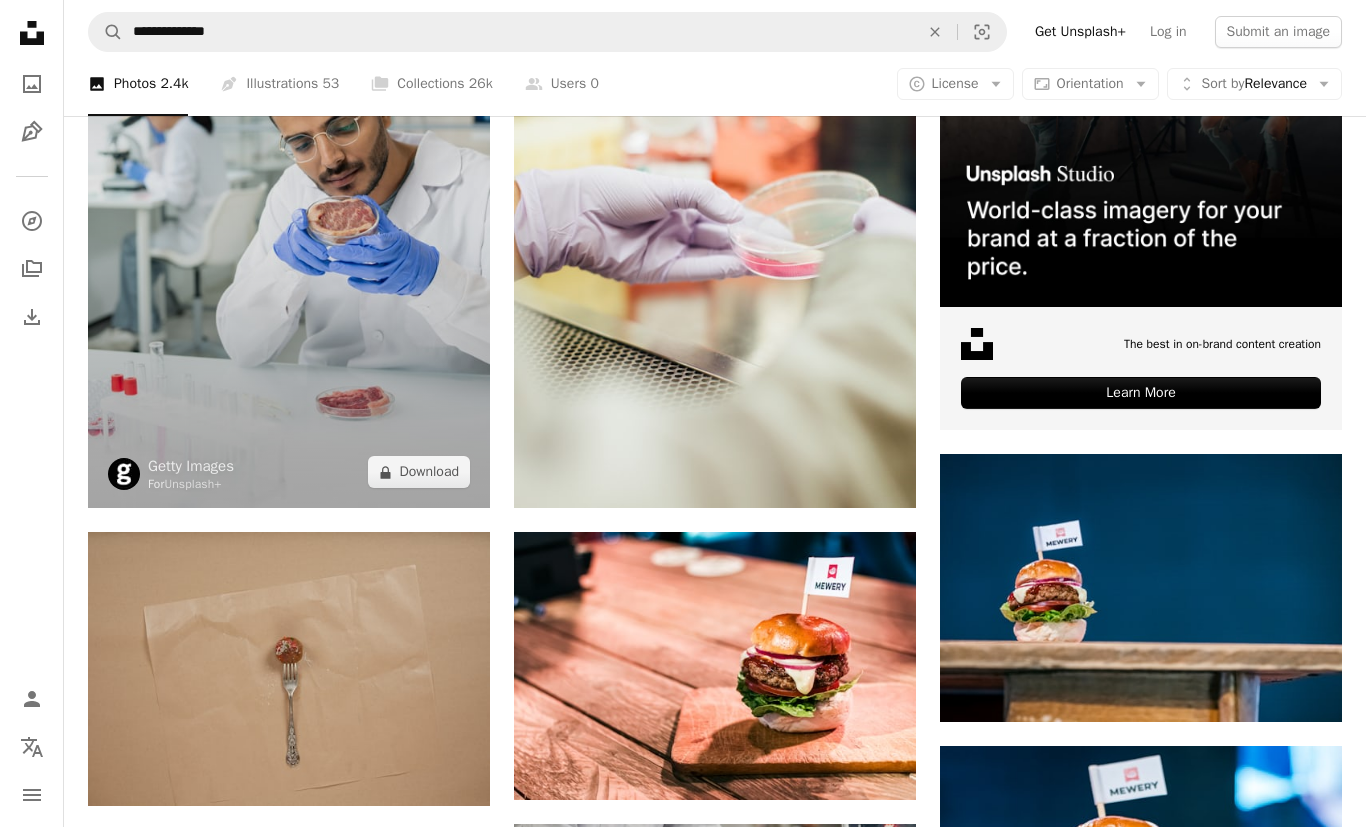 scroll, scrollTop: 432, scrollLeft: 0, axis: vertical 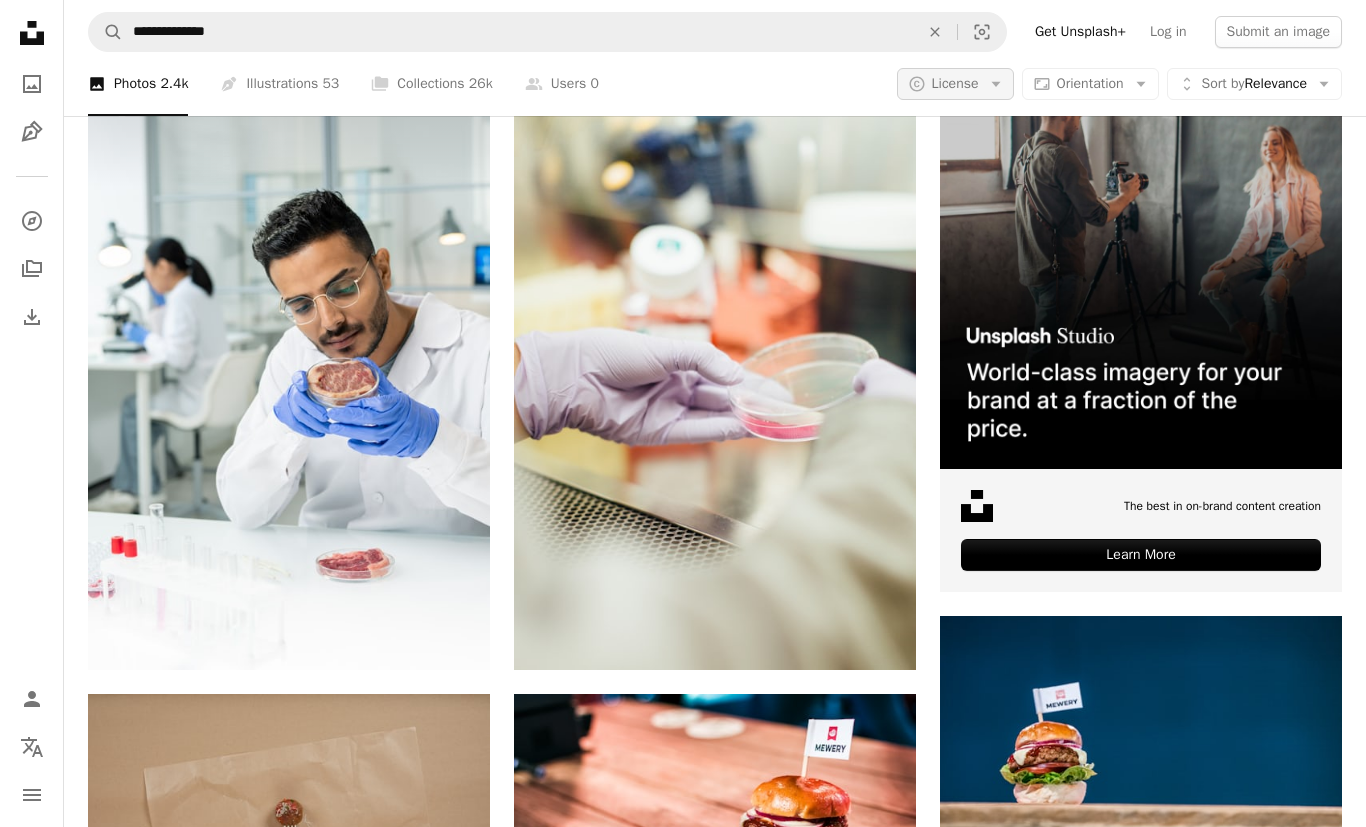 click on "License" at bounding box center (955, 83) 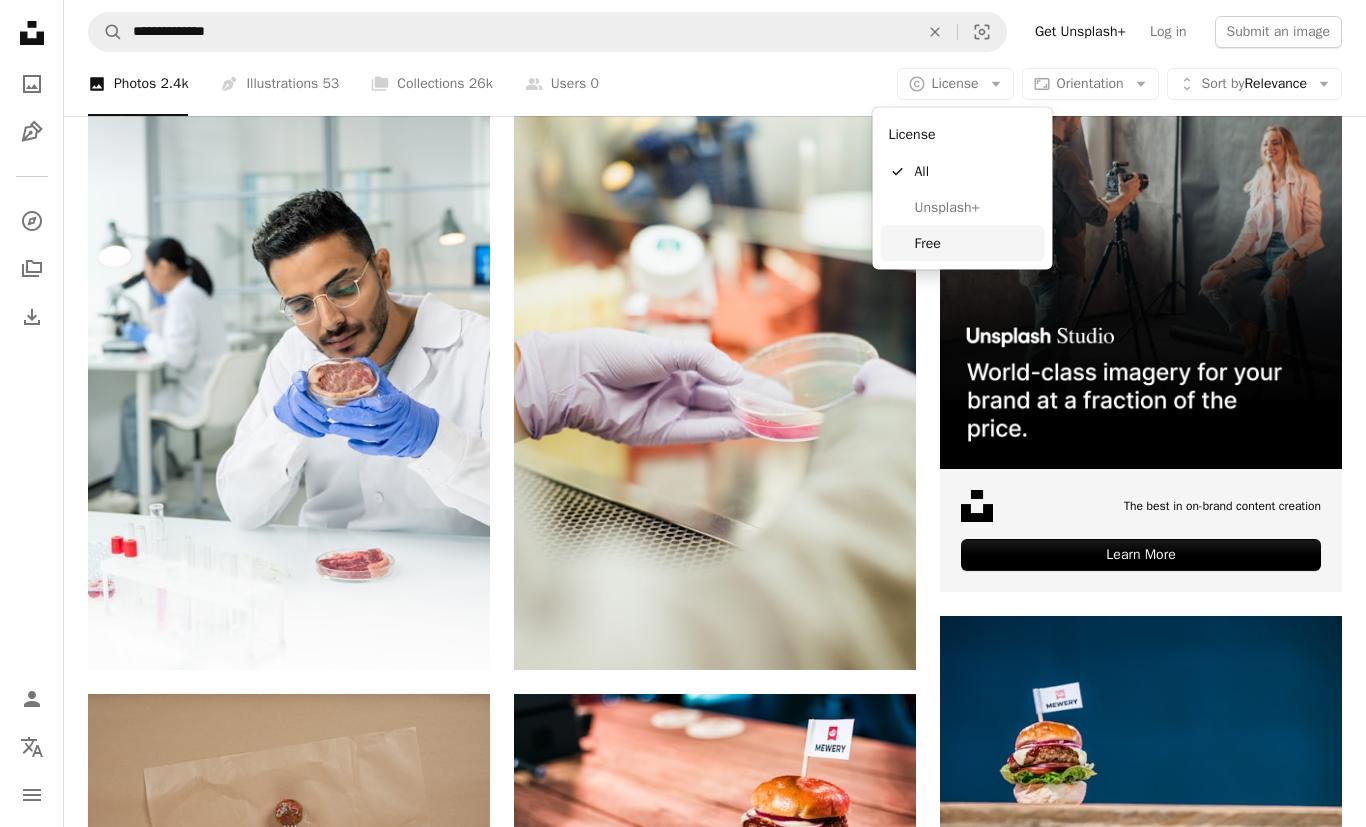 click on "Free" at bounding box center (976, 243) 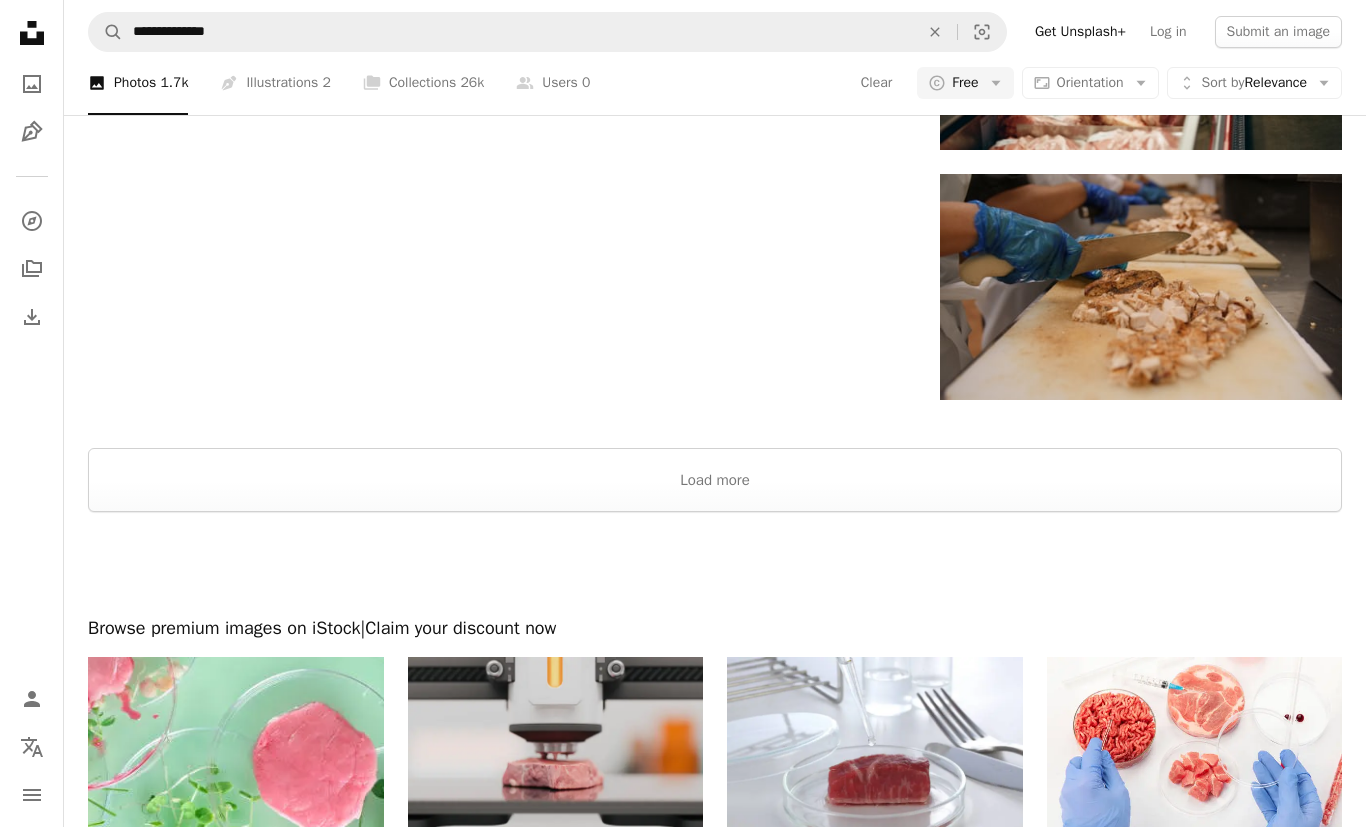 scroll, scrollTop: 3276, scrollLeft: 0, axis: vertical 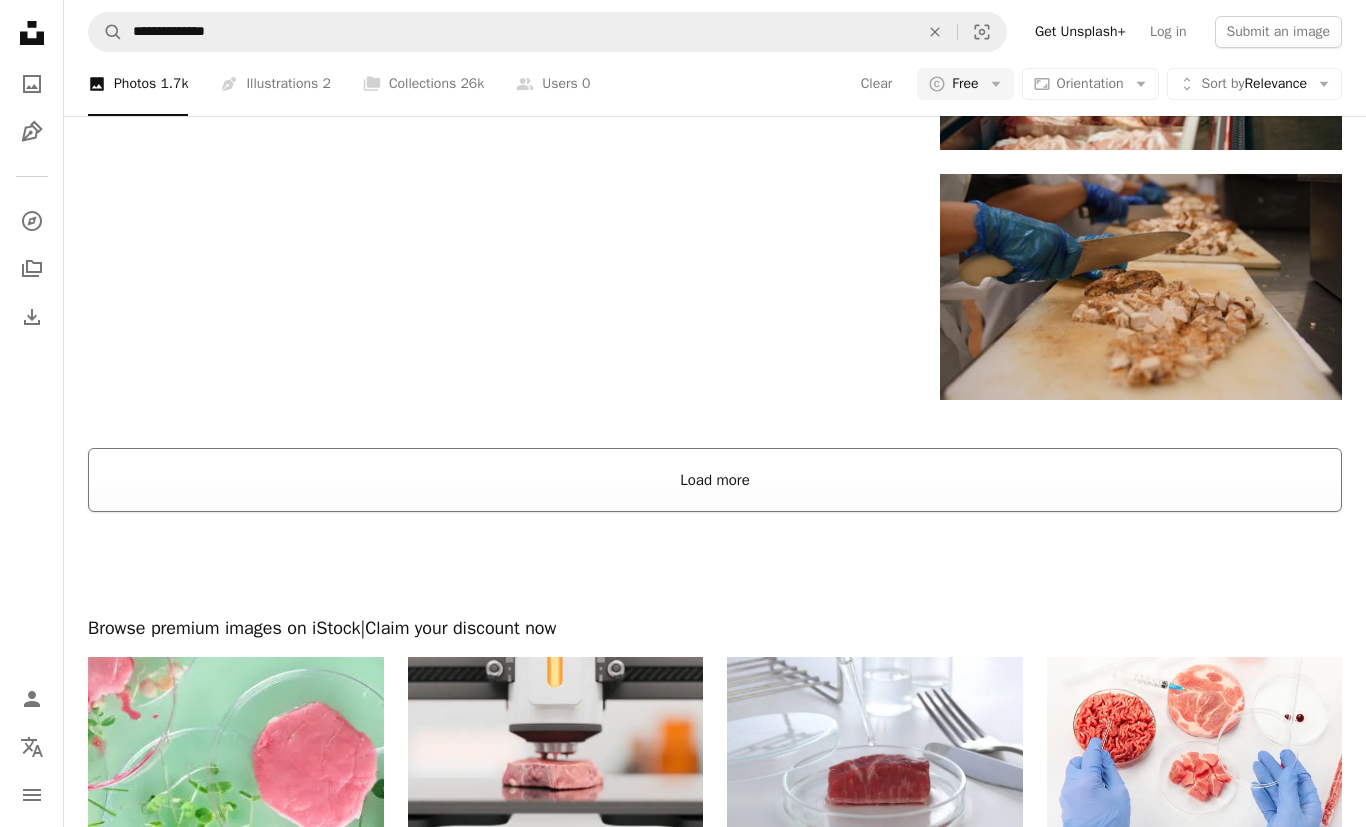click on "Load more" at bounding box center [715, 480] 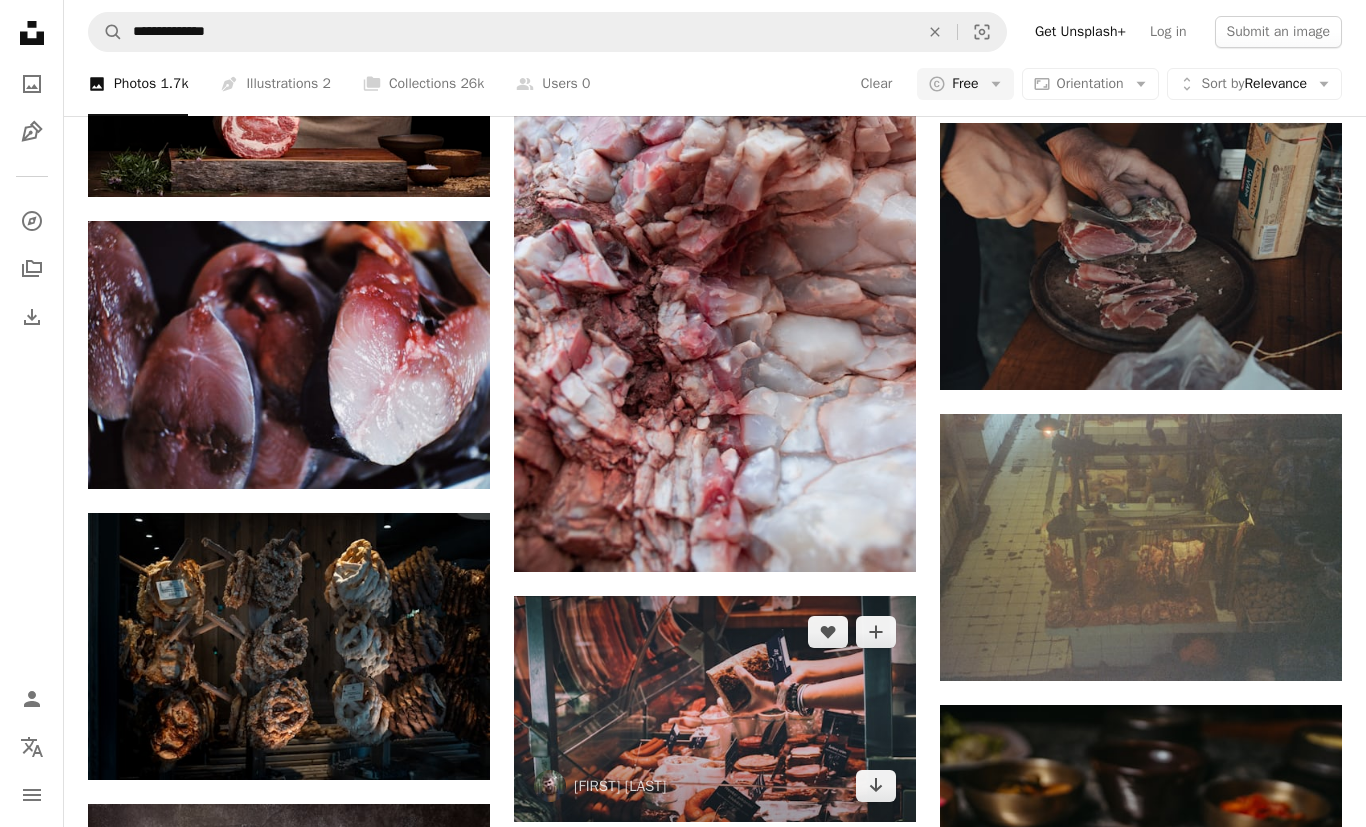 scroll, scrollTop: 21300, scrollLeft: 0, axis: vertical 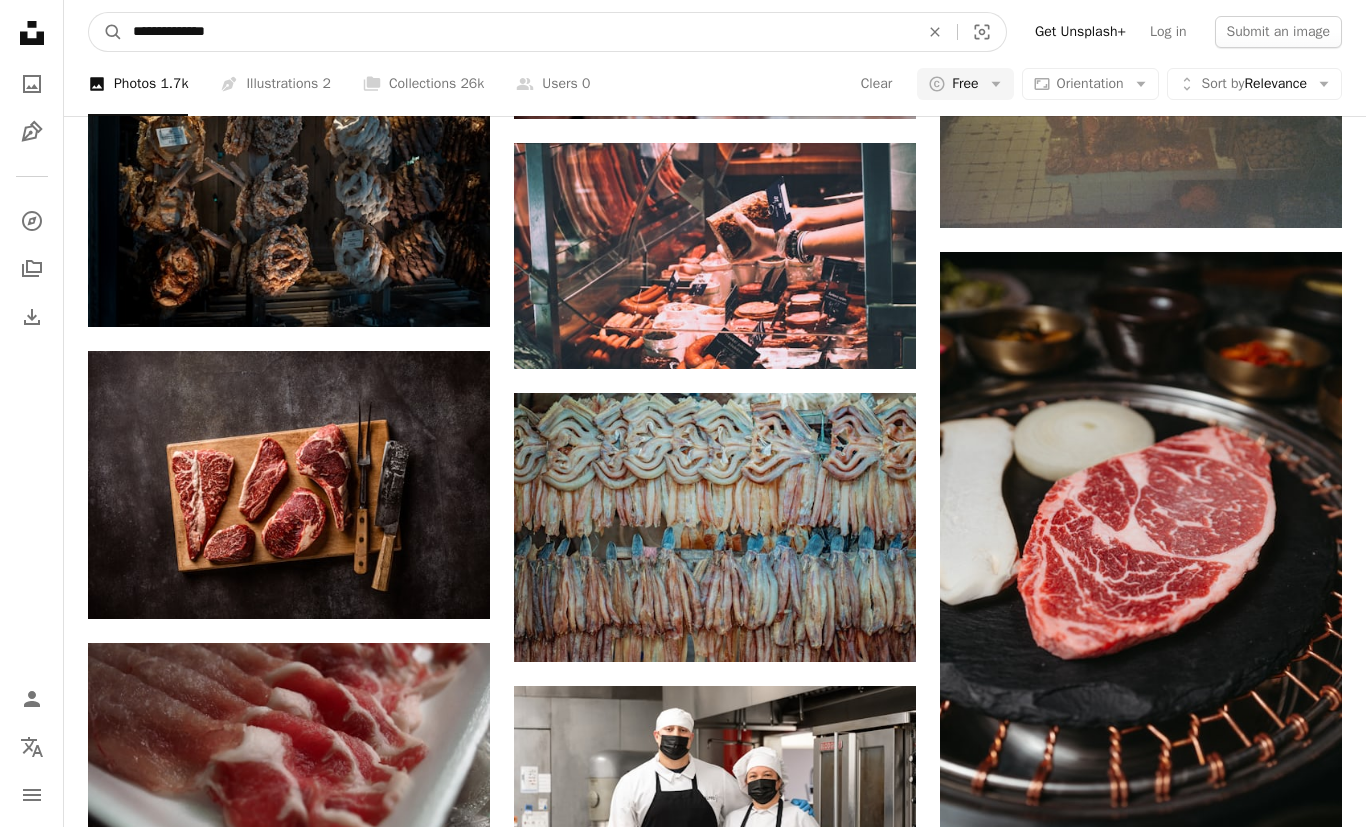 click on "**********" at bounding box center (518, 32) 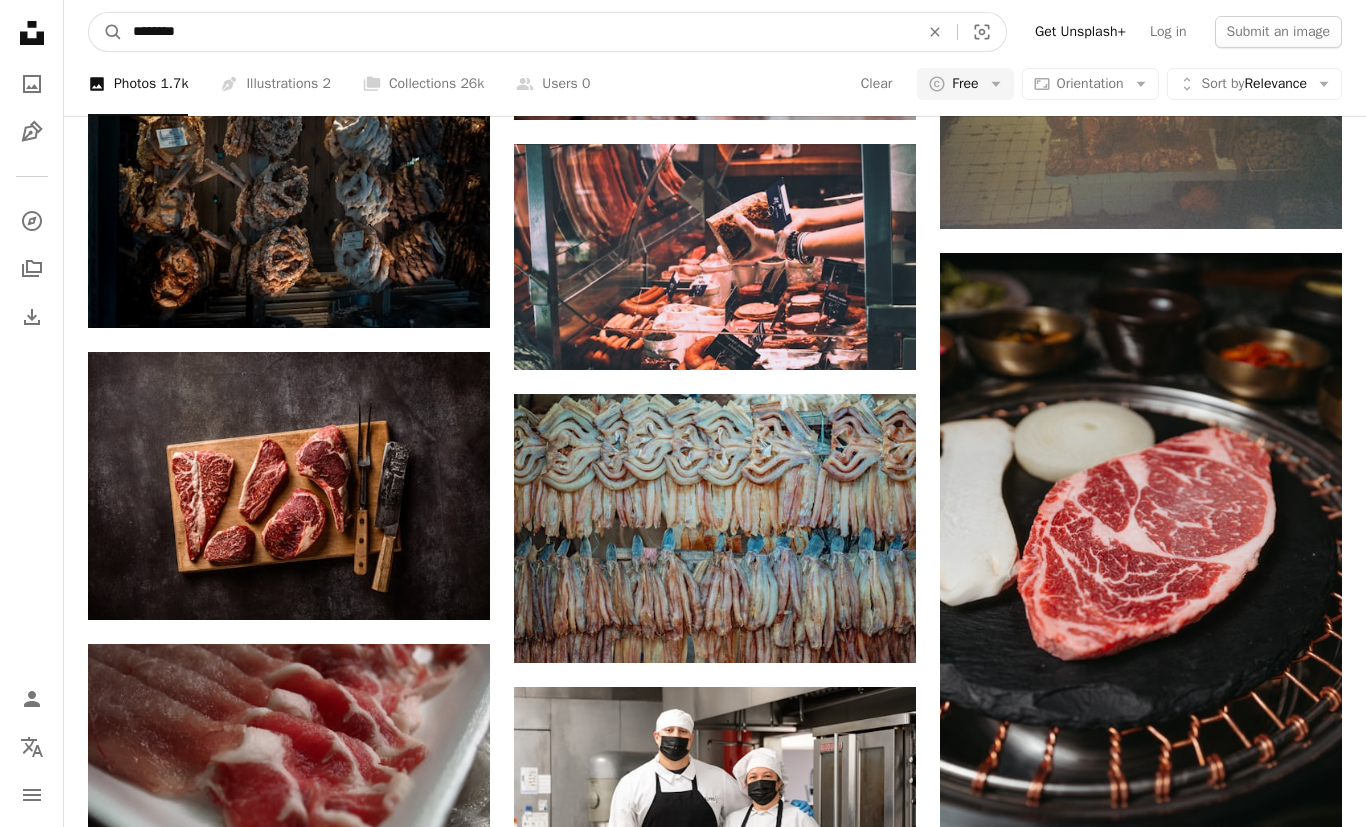 type on "*********" 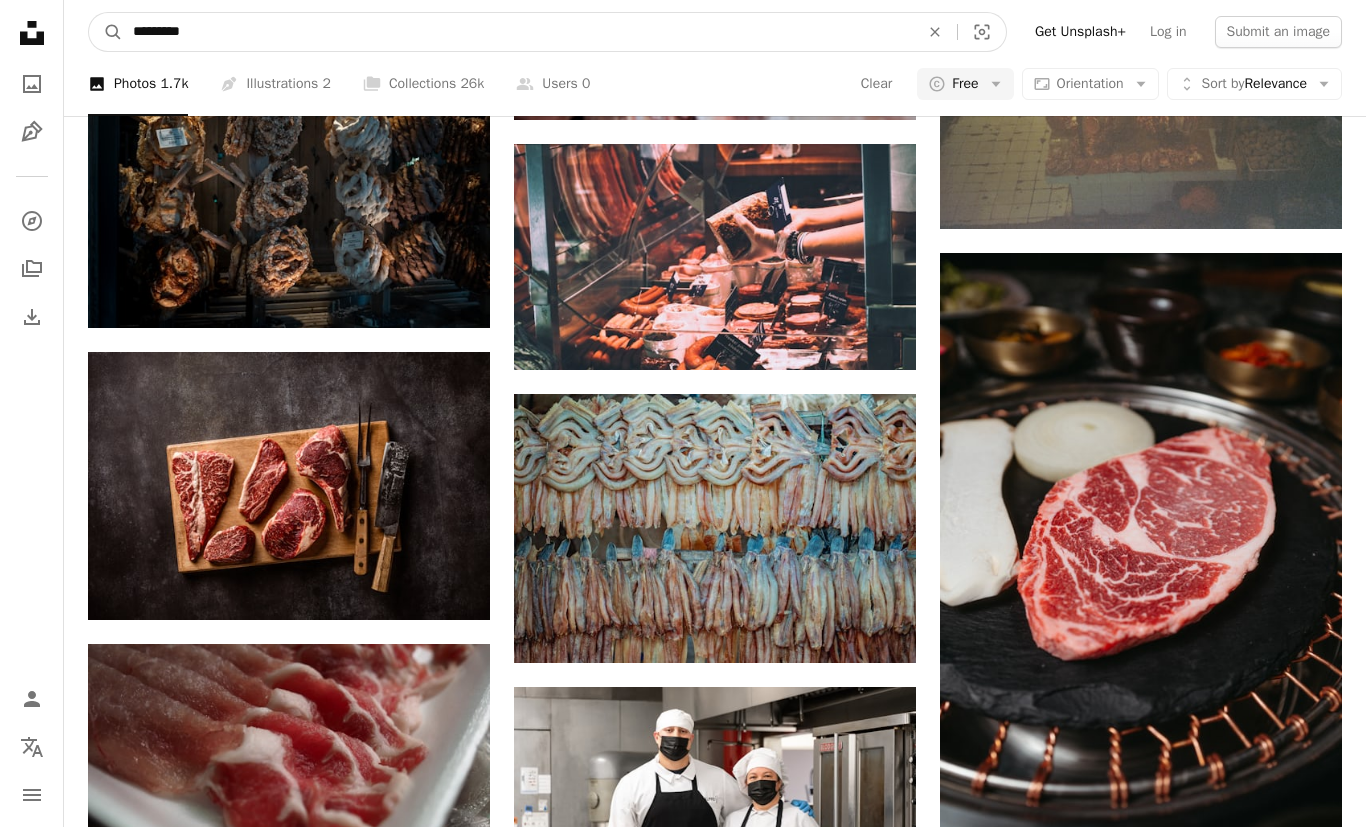 click on "A magnifying glass" at bounding box center [106, 32] 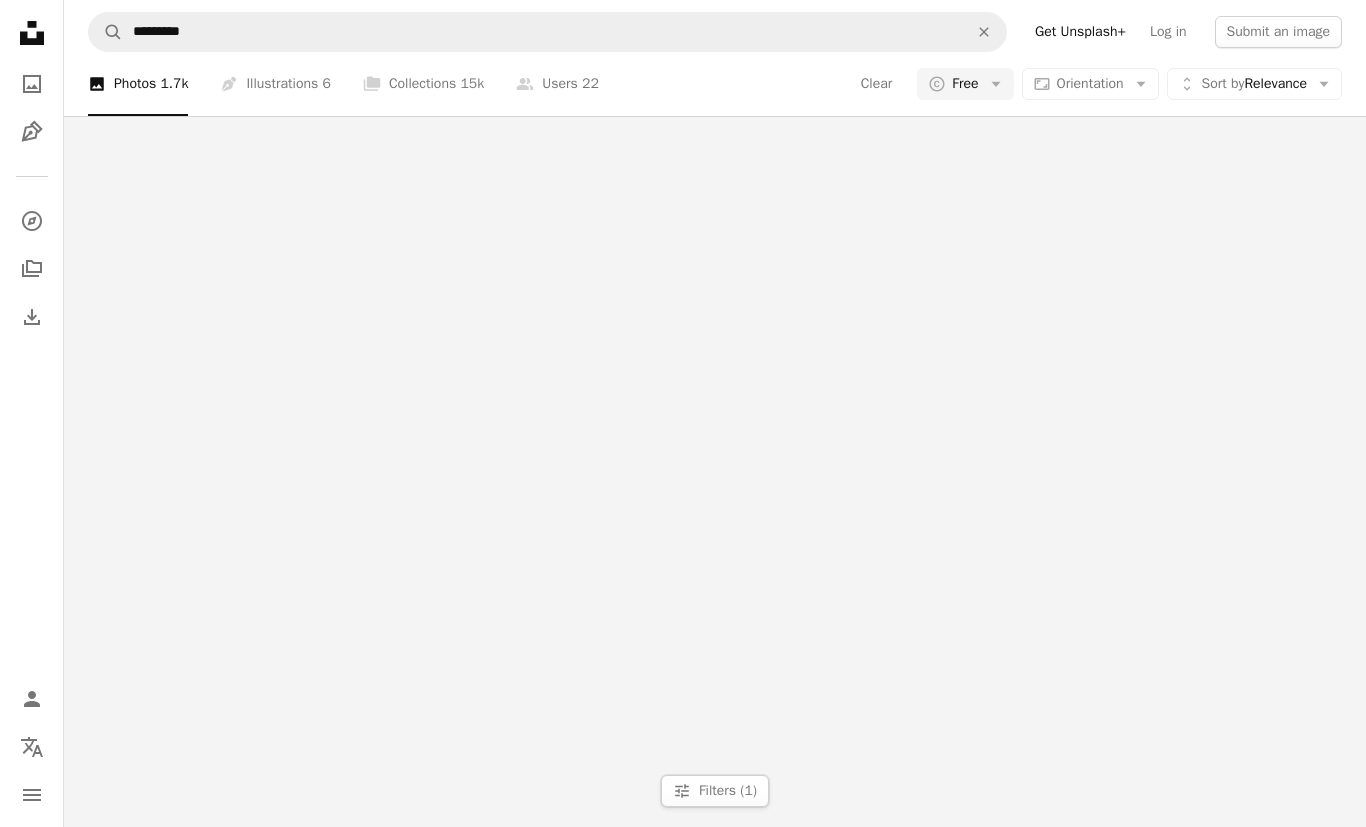 scroll, scrollTop: 3307, scrollLeft: 0, axis: vertical 